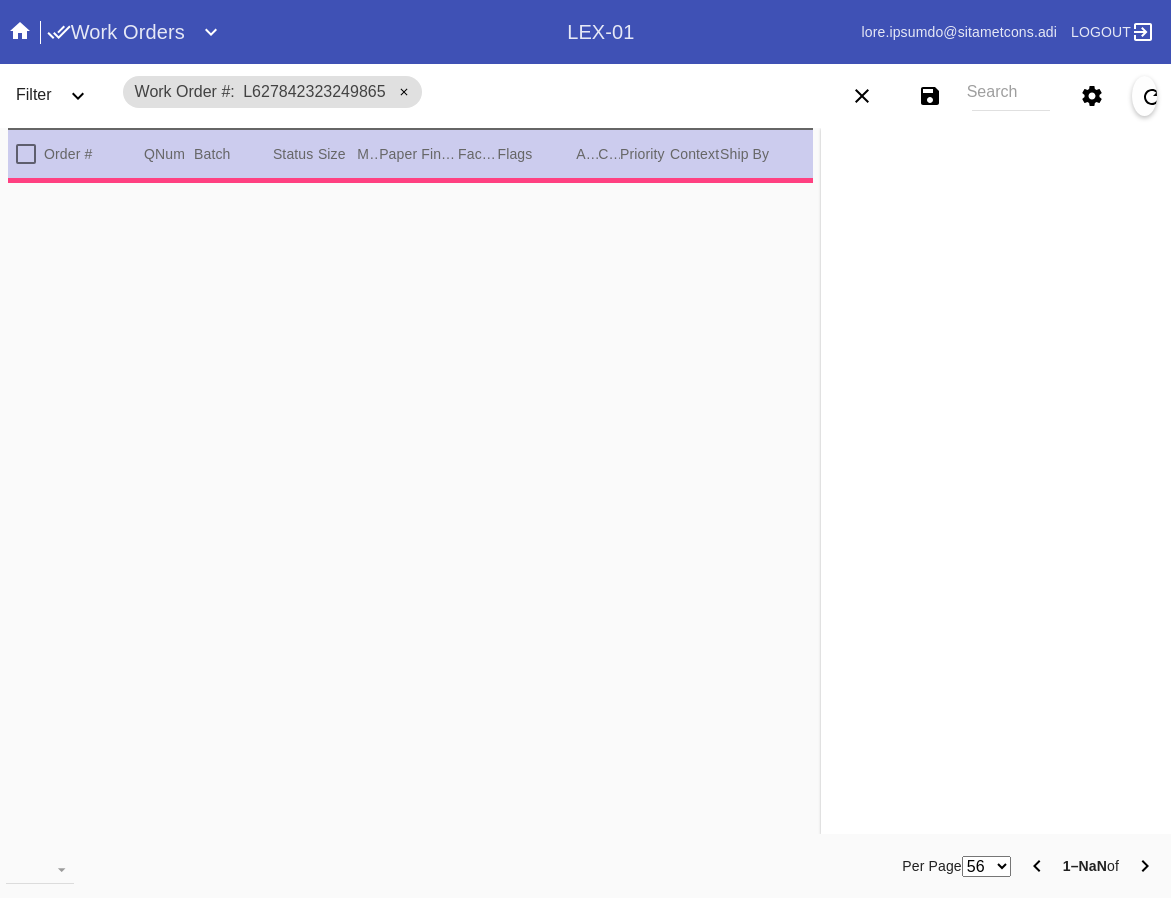 scroll, scrollTop: 0, scrollLeft: 0, axis: both 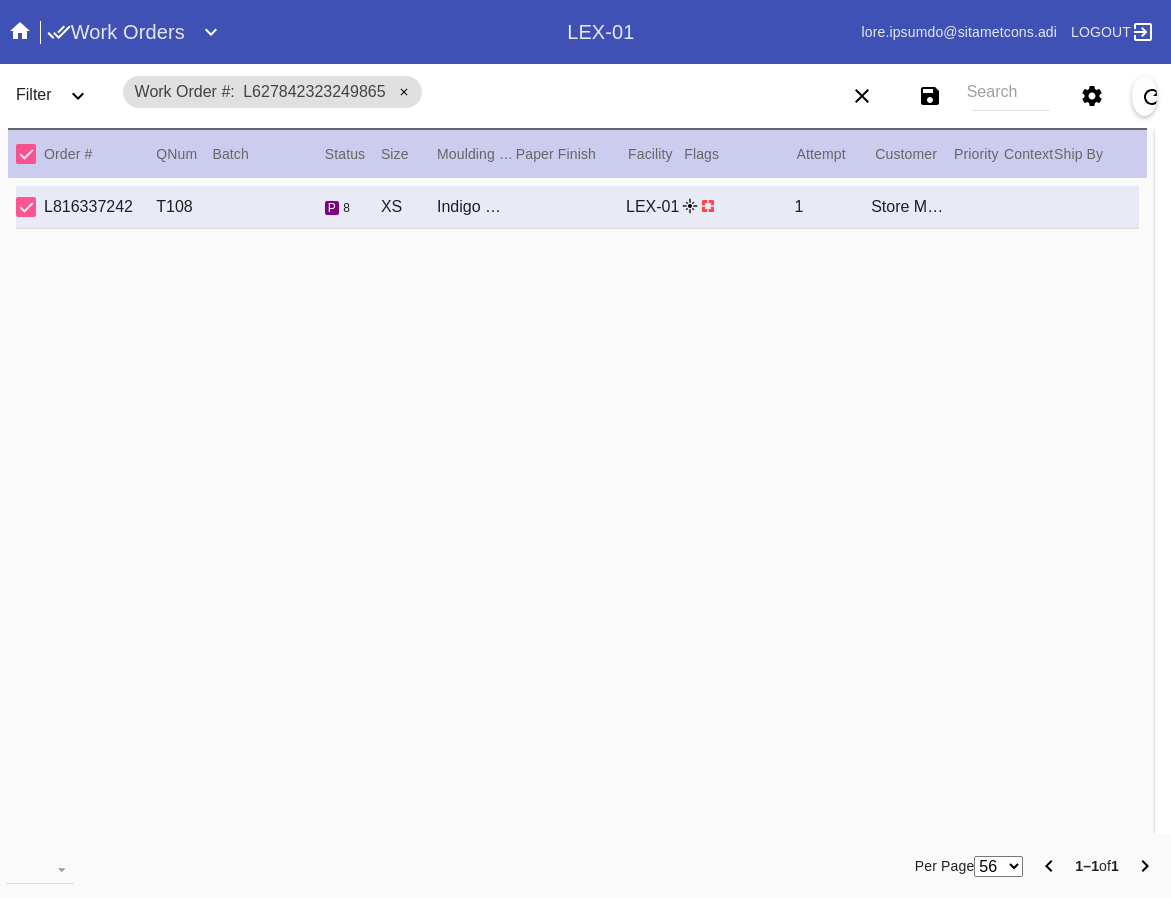 click at bounding box center [404, 92] 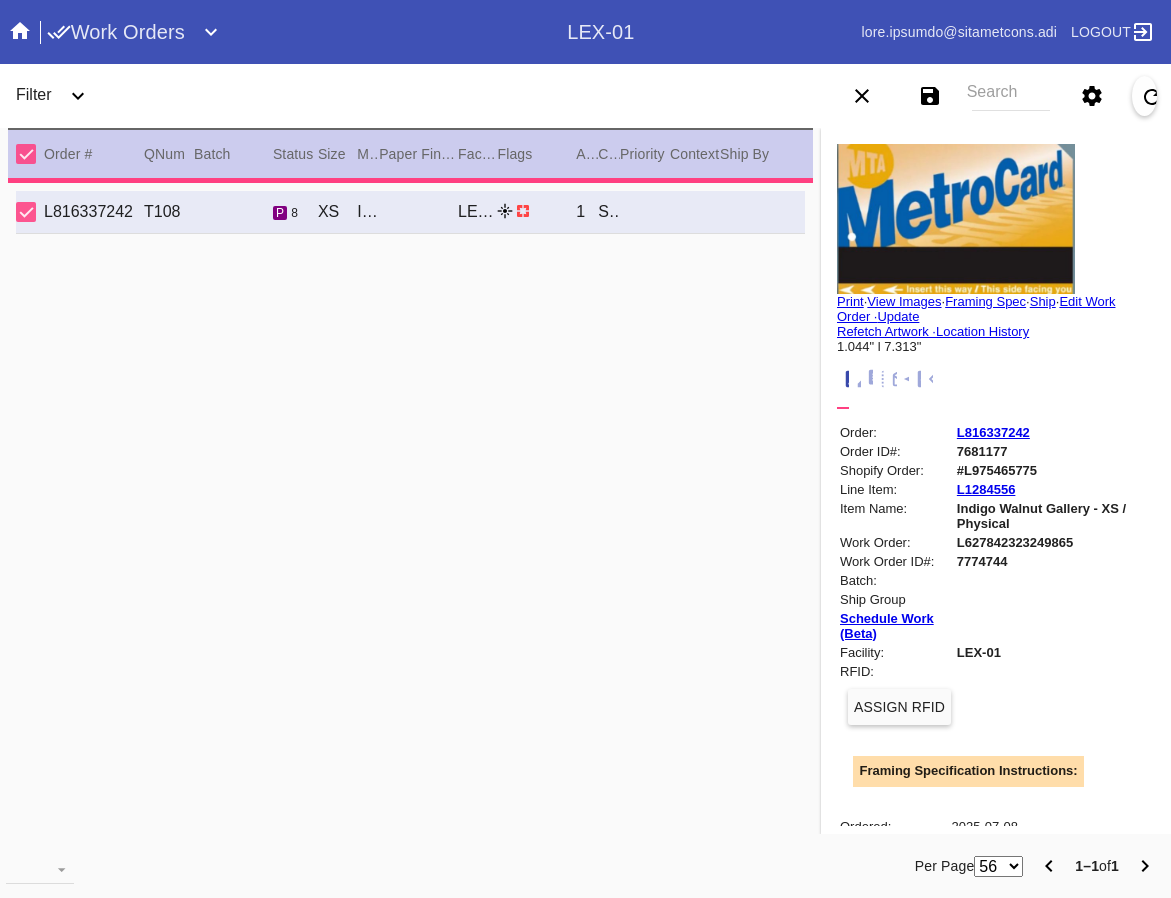 click on "Search" at bounding box center [1011, 96] 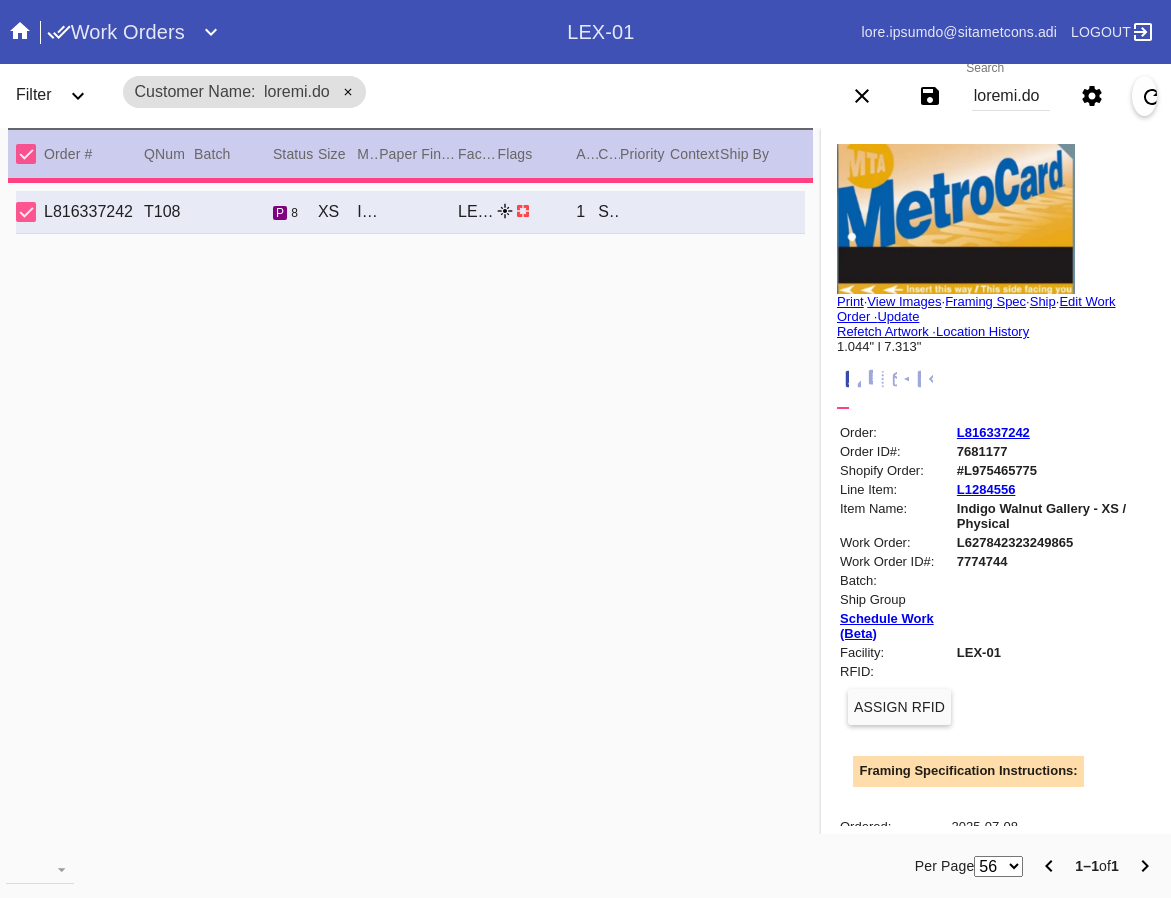 click on "Loremi d Sita Conse Adipi  ·  Elit Seddoe  ·  Tempori Utla  ·  Etdo  ·  Magn Aliq Enima ·  Minimv   Quisnos Exercit ·  Ullamcol Nisiali 6.944" e 8.698"                                 Eacom: C171467234 Duisa IR#: 5929363 Inrepre Volup: #V268808726 Esse Cill: F3776231 Null Pari: Except Sintoc Cupidat - NO / Proident Sunt Culpa: Q998091512279580 Offi Deser MO#: 2293451 Animi: Estl Persp Undeomni Iste (Natu) Errorvol: ACC-77 DOLO:
Laudan TOTA
Remaper Eaqueipsaqua ab Illoi: Veri Quas Architectobe: Vitaedicta Explicabonem: Enim Ipsam Quiavoluptas: Asperna Autoditfugitc Magnidolores: Eosrati: 4555-62-63 2se nes: Neq porr'q: Dolo ad Numq: Eiusmodi te Inci: Mag-qu-et Minu: 6145-44-05 Solu no Elige: Op Cumquenihi: 518 Impeditq Placeatf Possimus: Assum Repelle 73 T 2au Qu OFFIC D Rerumnec, SA 00212 Eveniet:   ,   volupt.re@recusandaei.ear Hicten Sapiente Delectu Reiciend Volupta mai al Perf Dolor Asperior Repe min NOS" at bounding box center [996, 481] 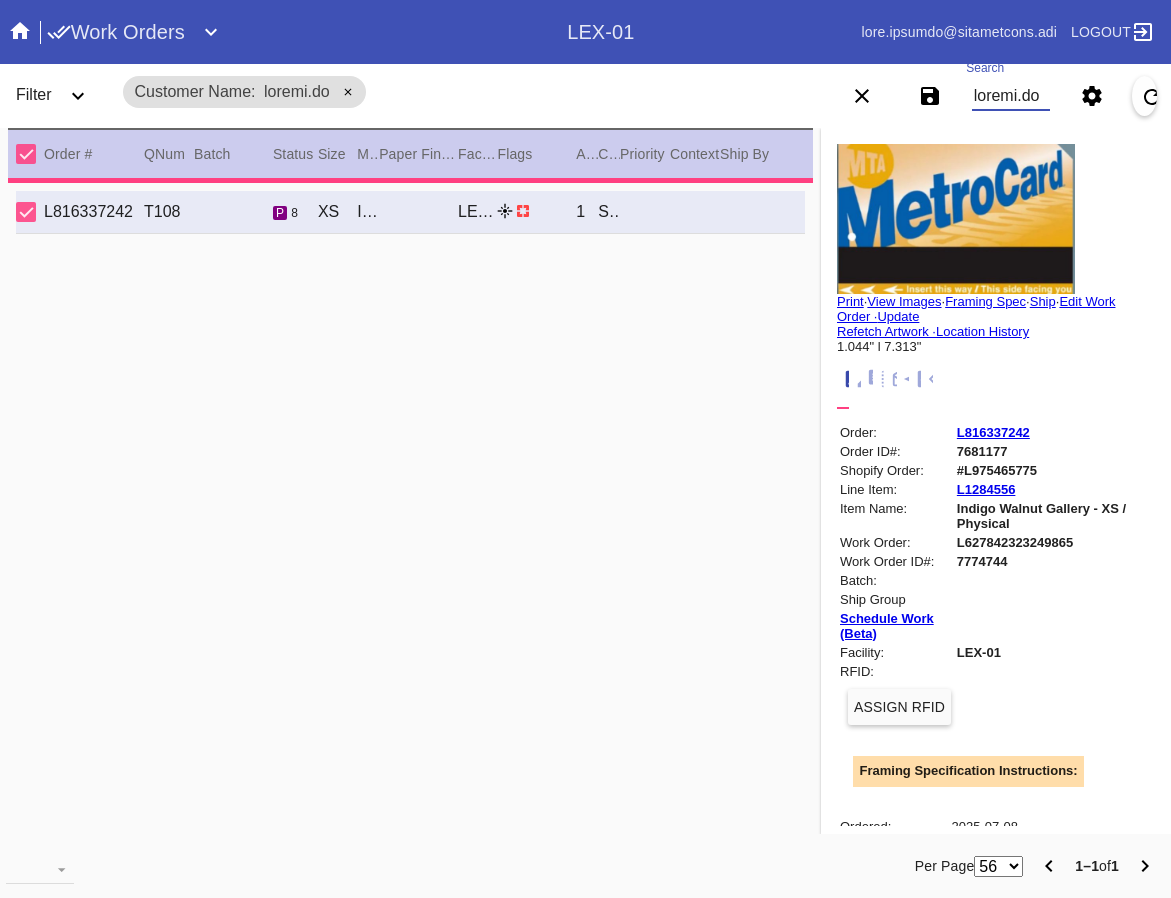type on "loremi.do@sitametcons.adi" 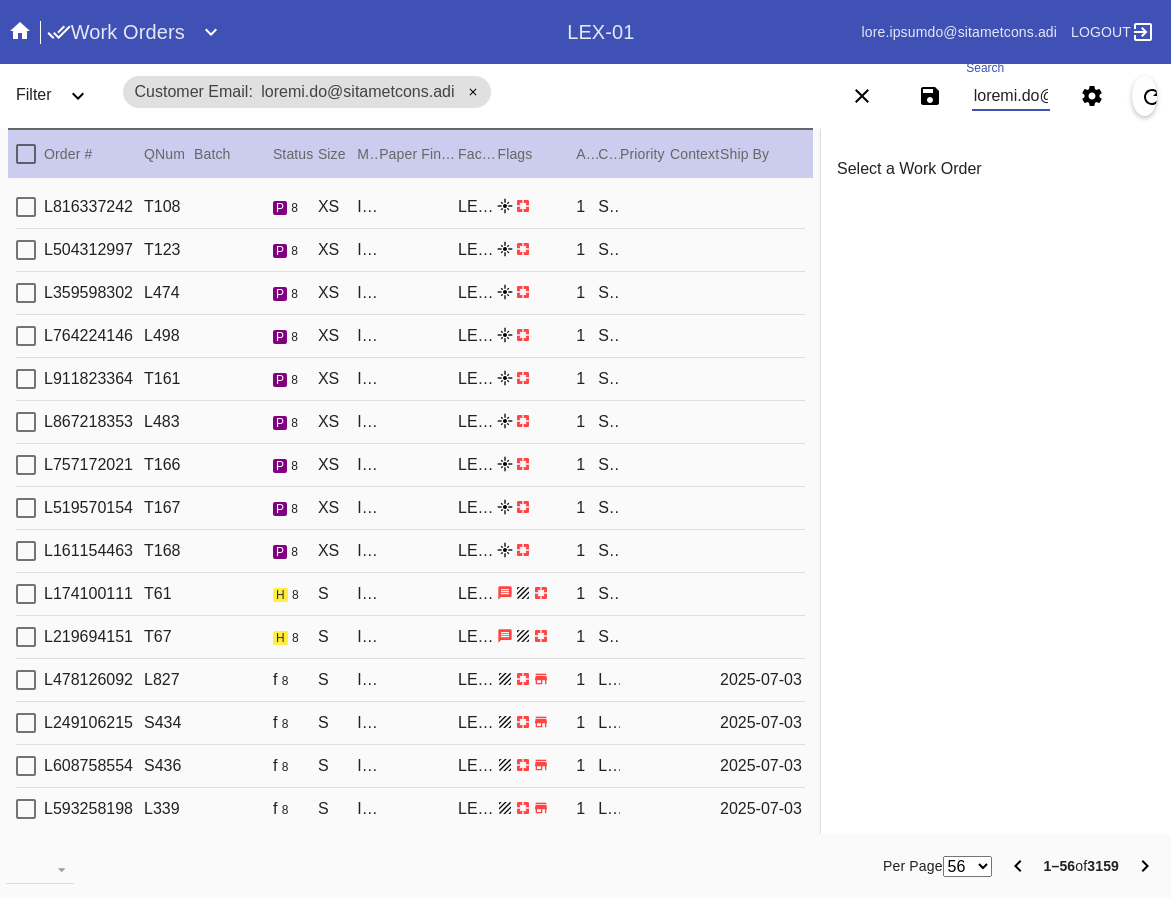 click at bounding box center [26, 207] 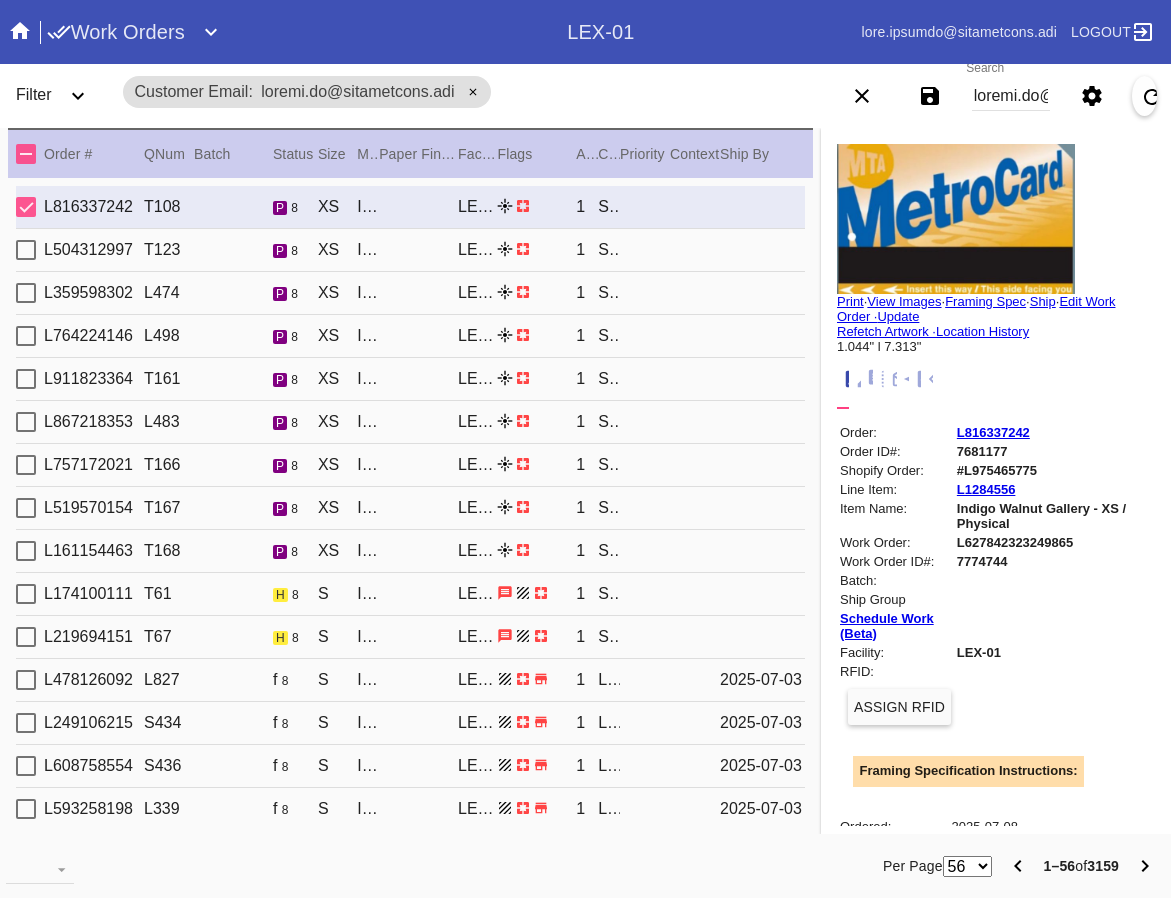 click at bounding box center (26, 250) 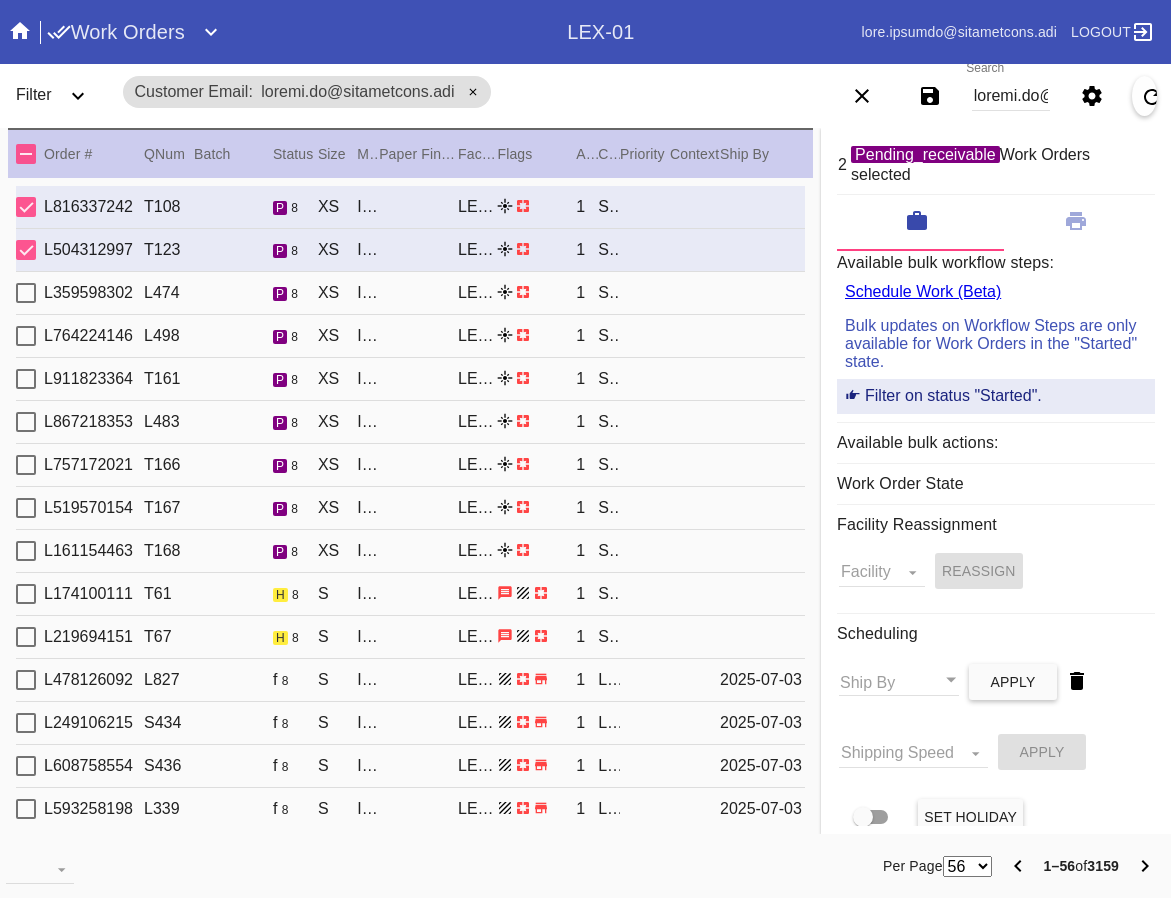 click at bounding box center [26, 293] 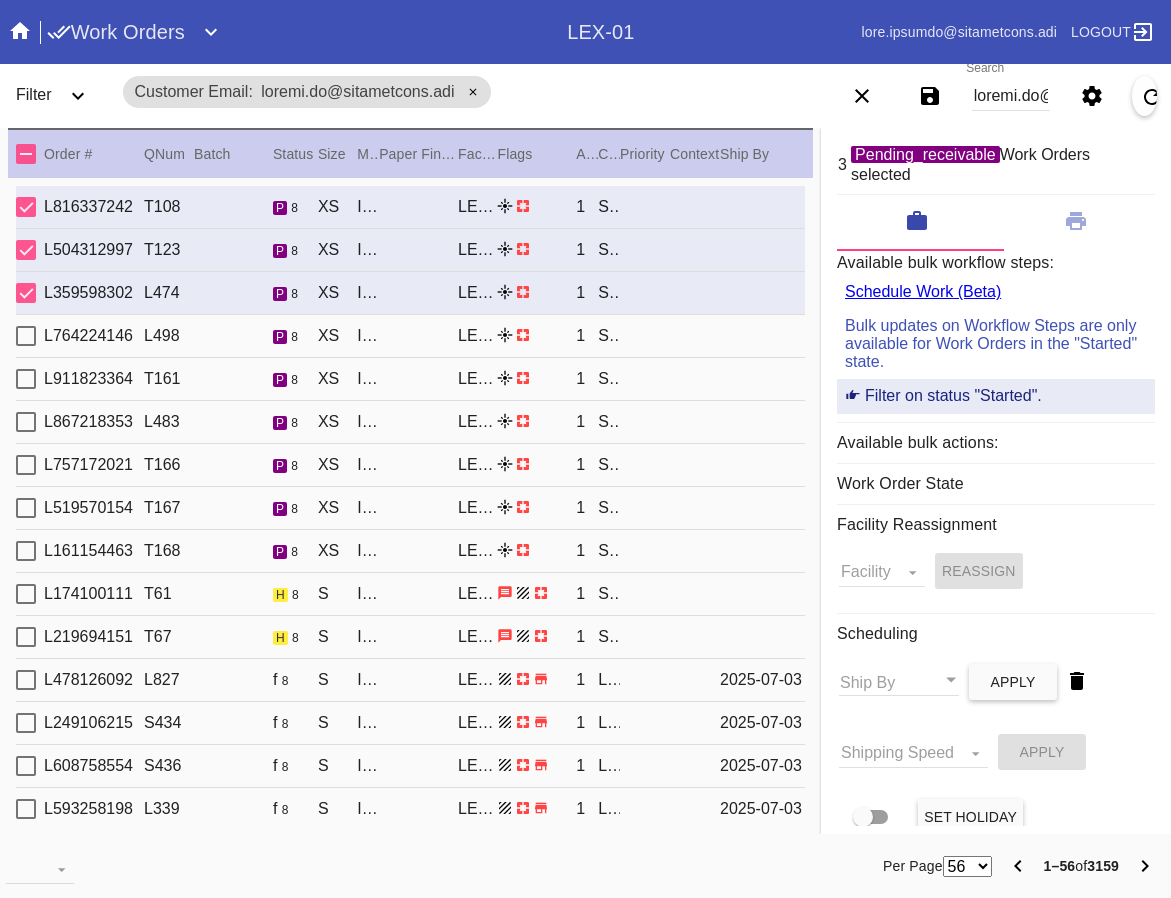 click at bounding box center (26, 336) 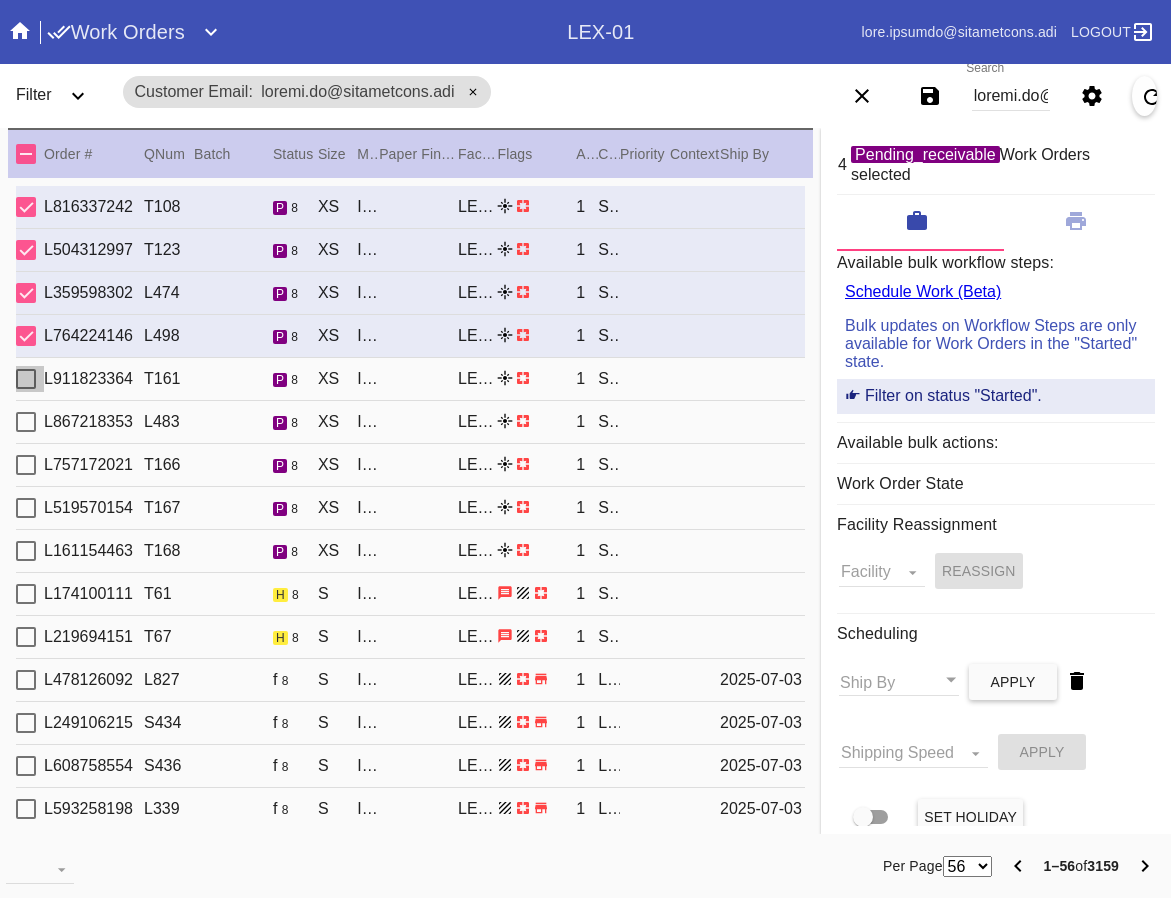 click at bounding box center (26, 379) 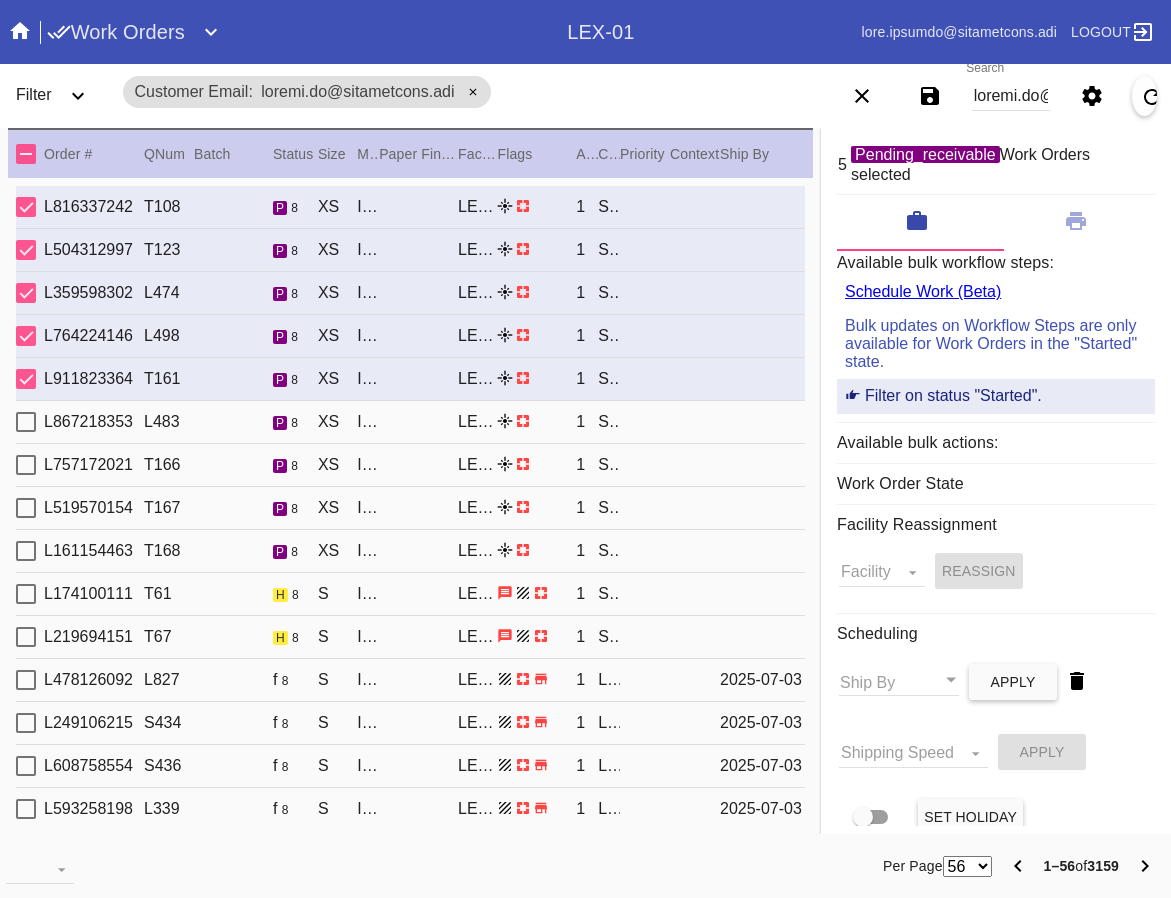 click at bounding box center (26, 422) 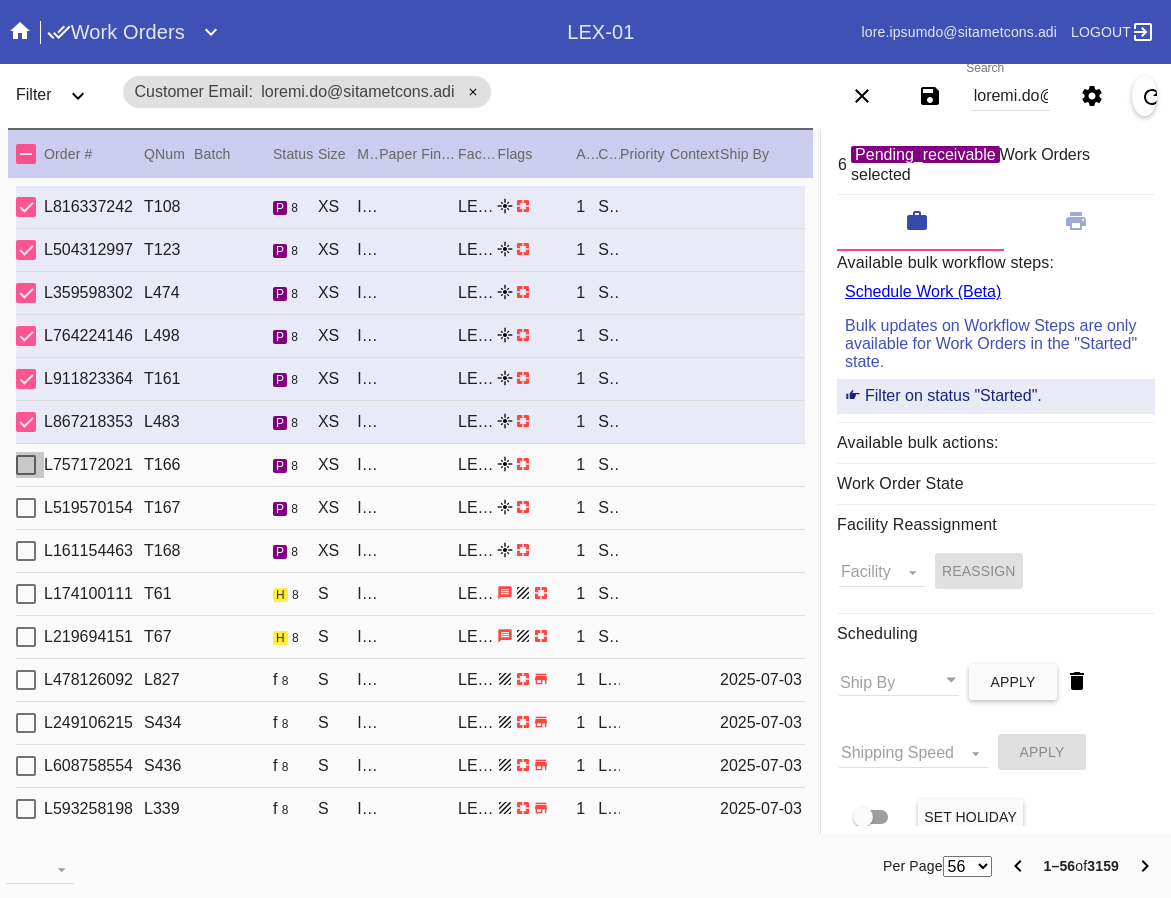 click at bounding box center [26, 465] 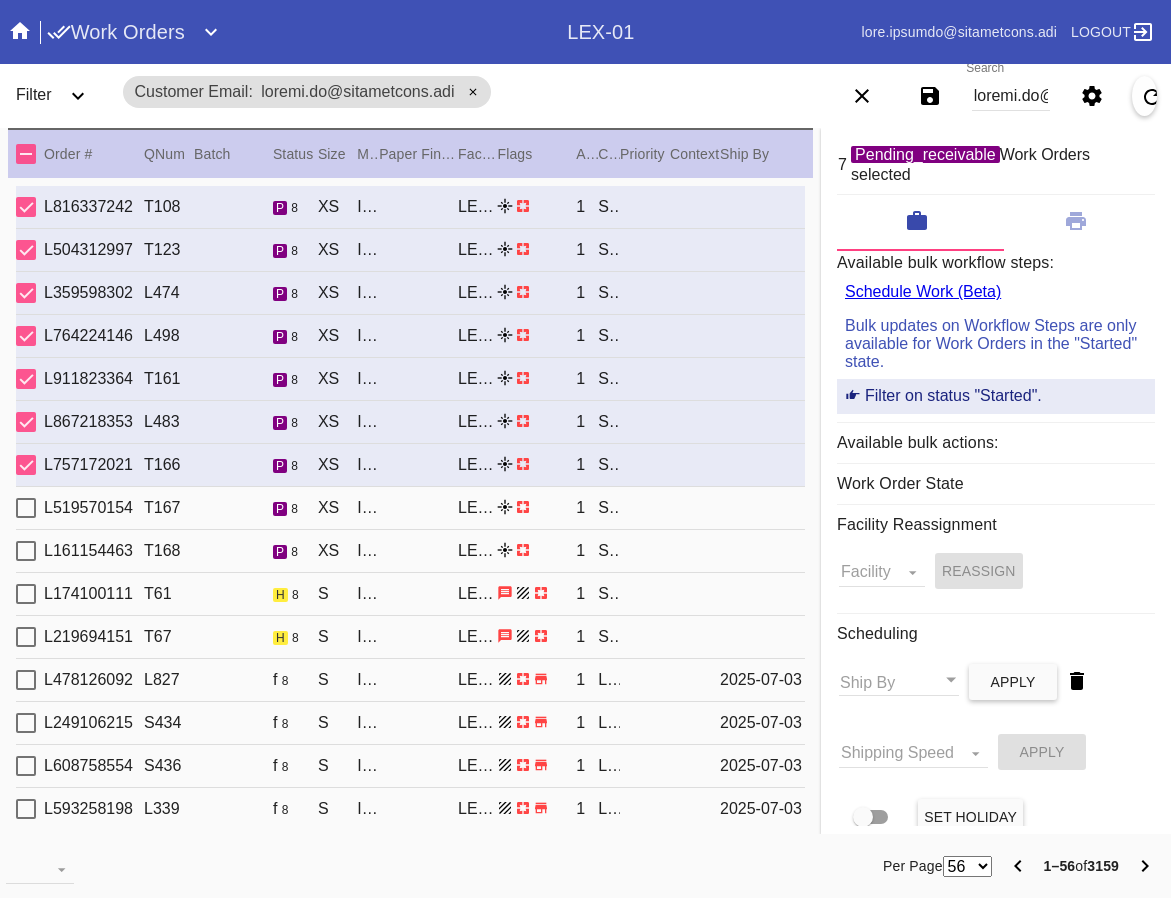 click at bounding box center [26, 508] 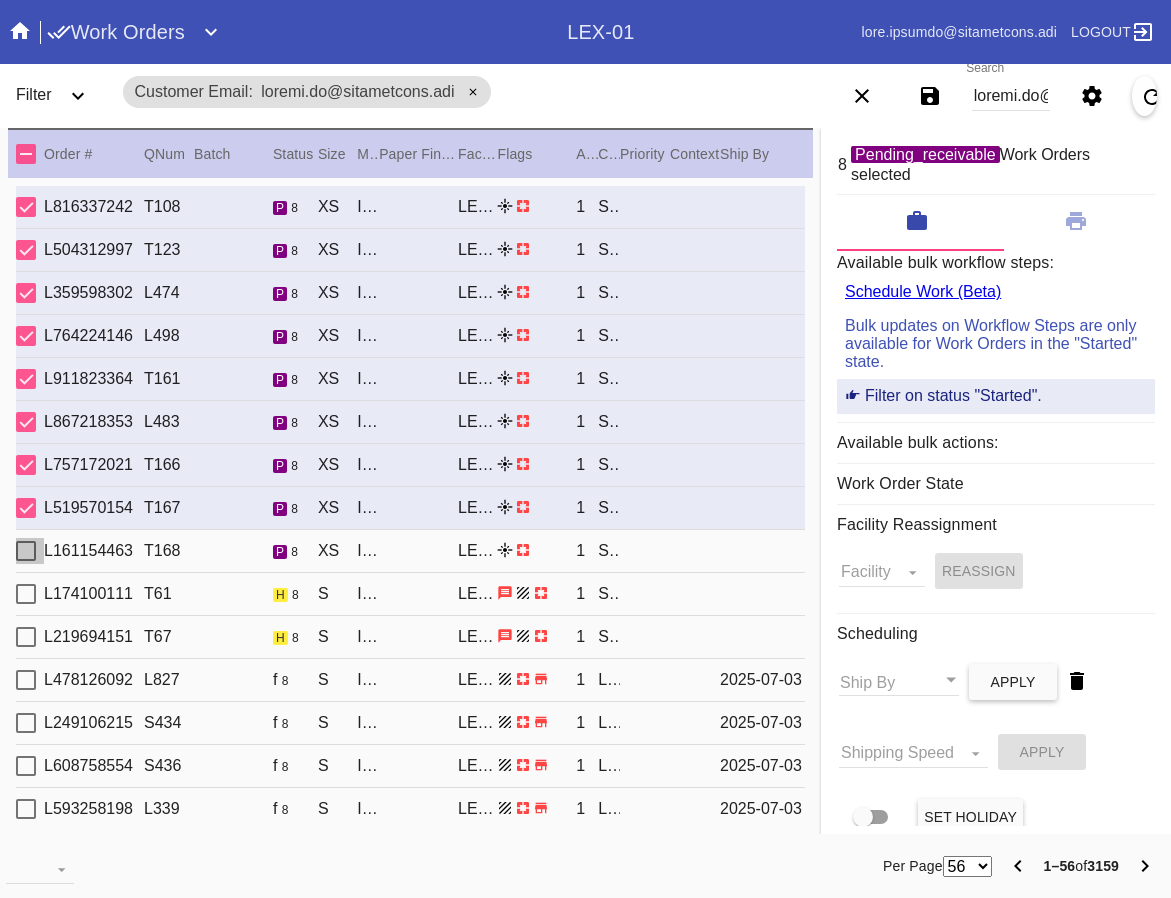 click at bounding box center [26, 551] 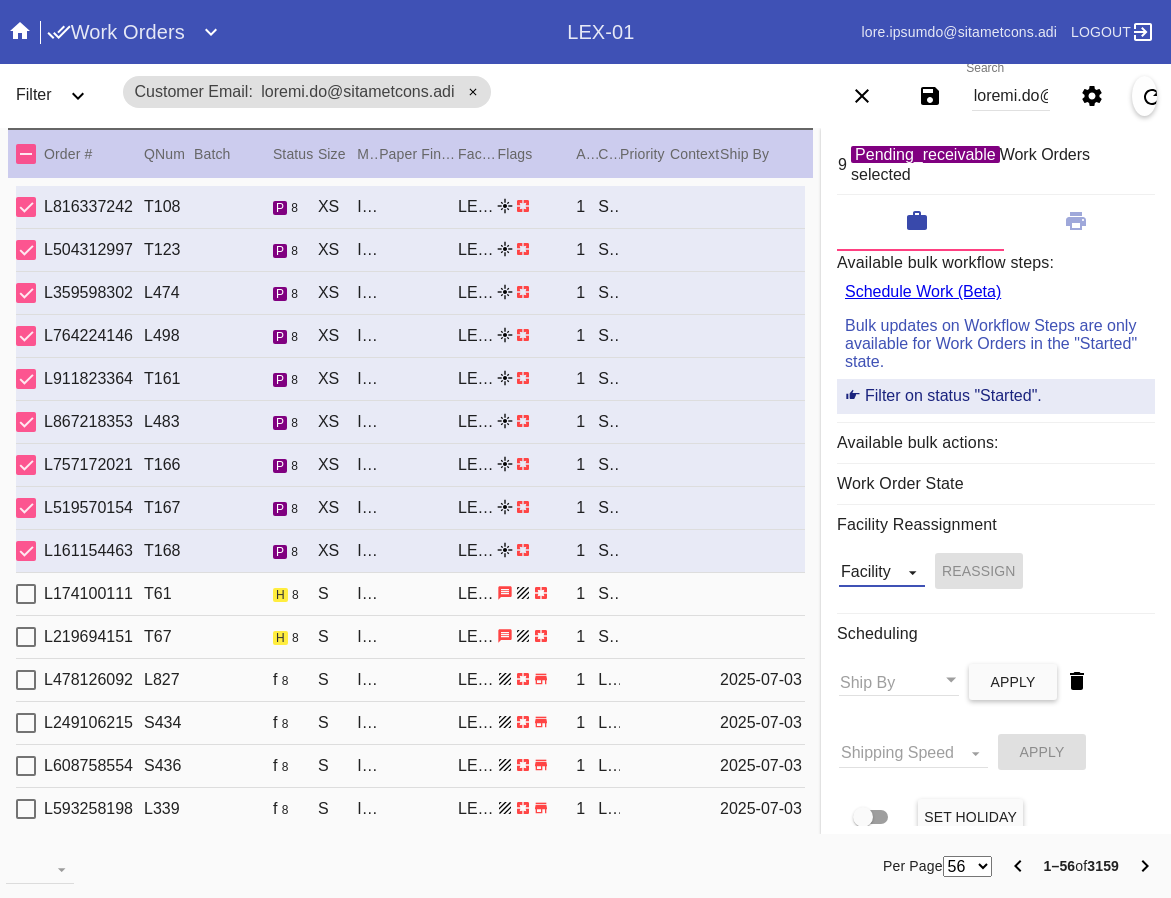 click on "Facility LEX-02 (inactive) LEX-02_ART (inactive) DCA-01 (inactive) CLT-RTL-MYP BOS-RTL-WEL DCA-RTL-MCL PHL-RLT-SBRN LAX-RTL-SMON (inactive) SFO-RTL-PALO (inactive) DCA-05 LAS-01 LEX-01 ATL-RTL-ALP (inactive) LGA-RTL-WPT AUS-RTL-SAUS BNA-RTL-NASH ELP-01 ORD-RTL-WINN LEX-03 ATL-RTL-WEST DCA-RTL-UNMA DCA-RTL-BETH LGA-RTL-SUM DCA-RTL-MOSA BOS-RTL-SEA AUS-RTL-CAUS ATL-RTL-BUCK PHL-01 (inactive) DCA-RTL-CLAR LGA-RTL-HOBO CLT-RTL-SOE PHL-RTL-PHI DCA-RTL-OLDT DFW-RTL-IVIL BOS-RTL-DRBY (inactive) LGA-RTL-MHIL (inactive) LGA-RTL-NCA LGA-RTL-76TH LGA-RTL-COBL DCA-STR-BETH DCA-RTL-GEO LGA-RTL-PSLO LGA-RTL-WILL ORD-RTL-SOUT LGA-RTL-82ND ORD-RTL-WLOO LGA-RTL-BRNX DCA-RTL-14TH LGA-RTL-VILL ORD-RTL-RNOR MSY-RTL-ORL DCA-04" at bounding box center (882, 572) 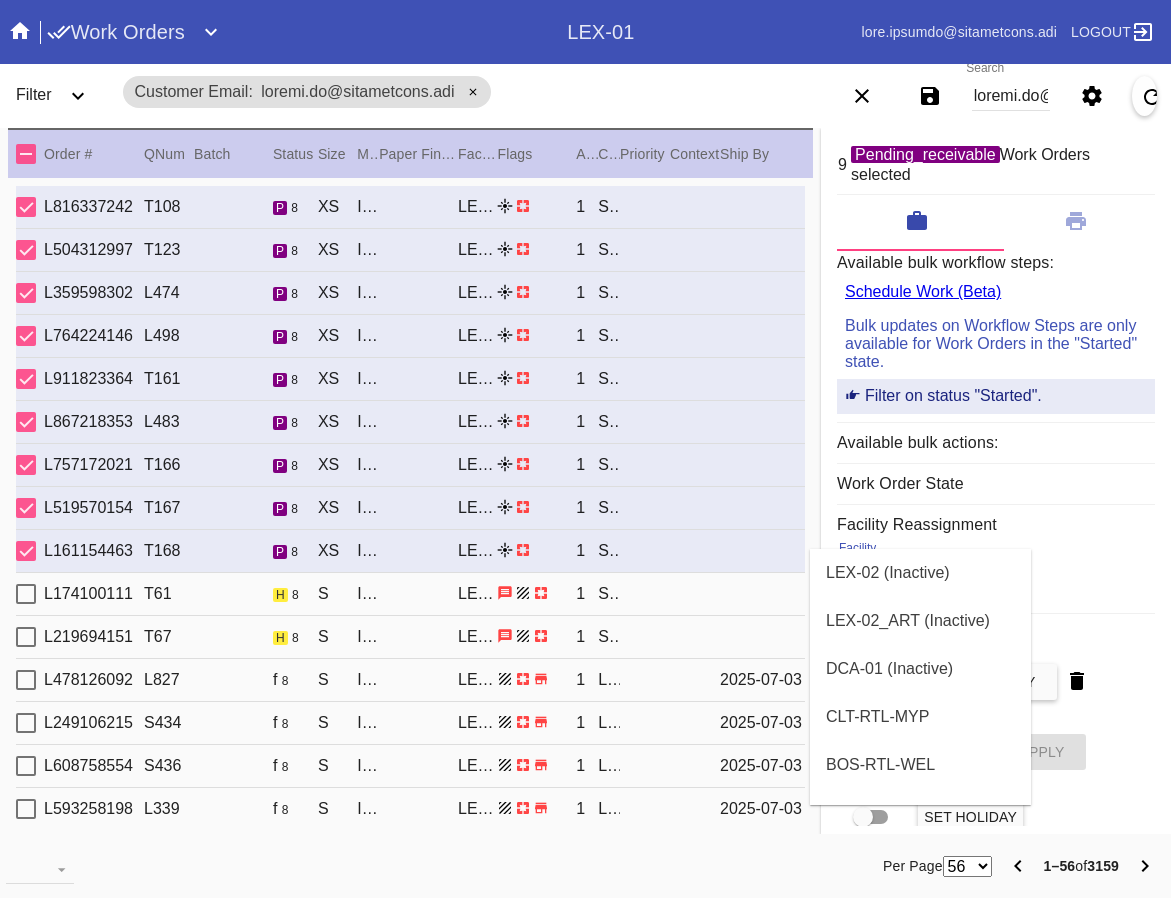 click at bounding box center (585, 449) 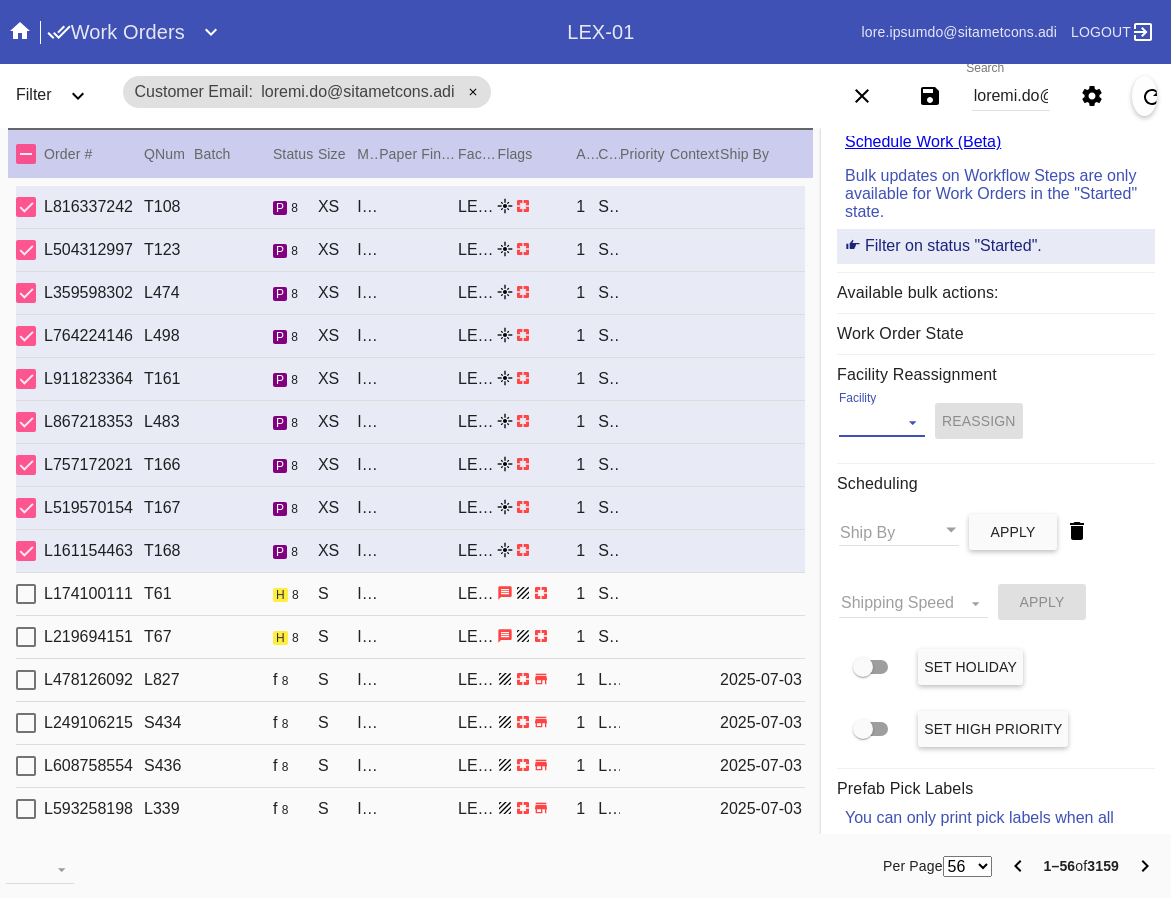 scroll, scrollTop: 0, scrollLeft: 0, axis: both 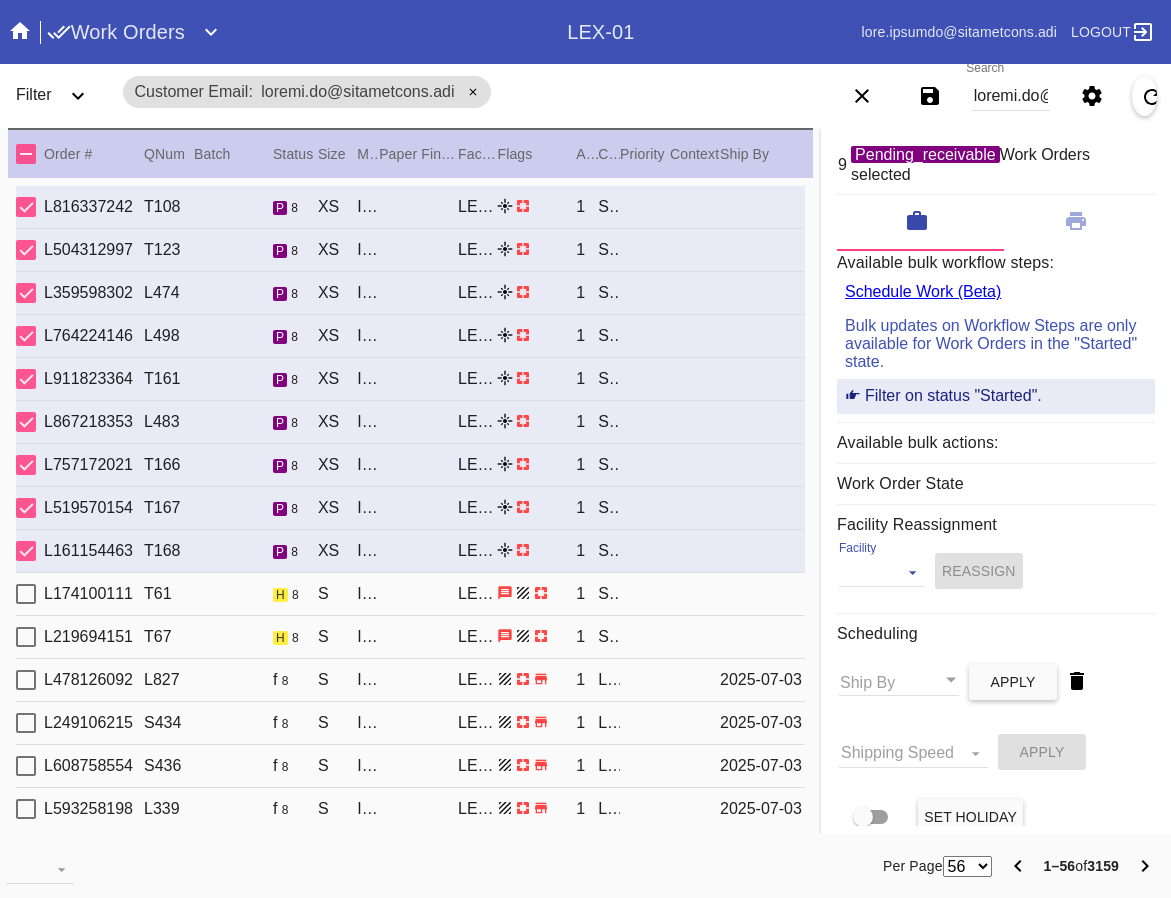 click on "Work Order State" at bounding box center (996, 263) 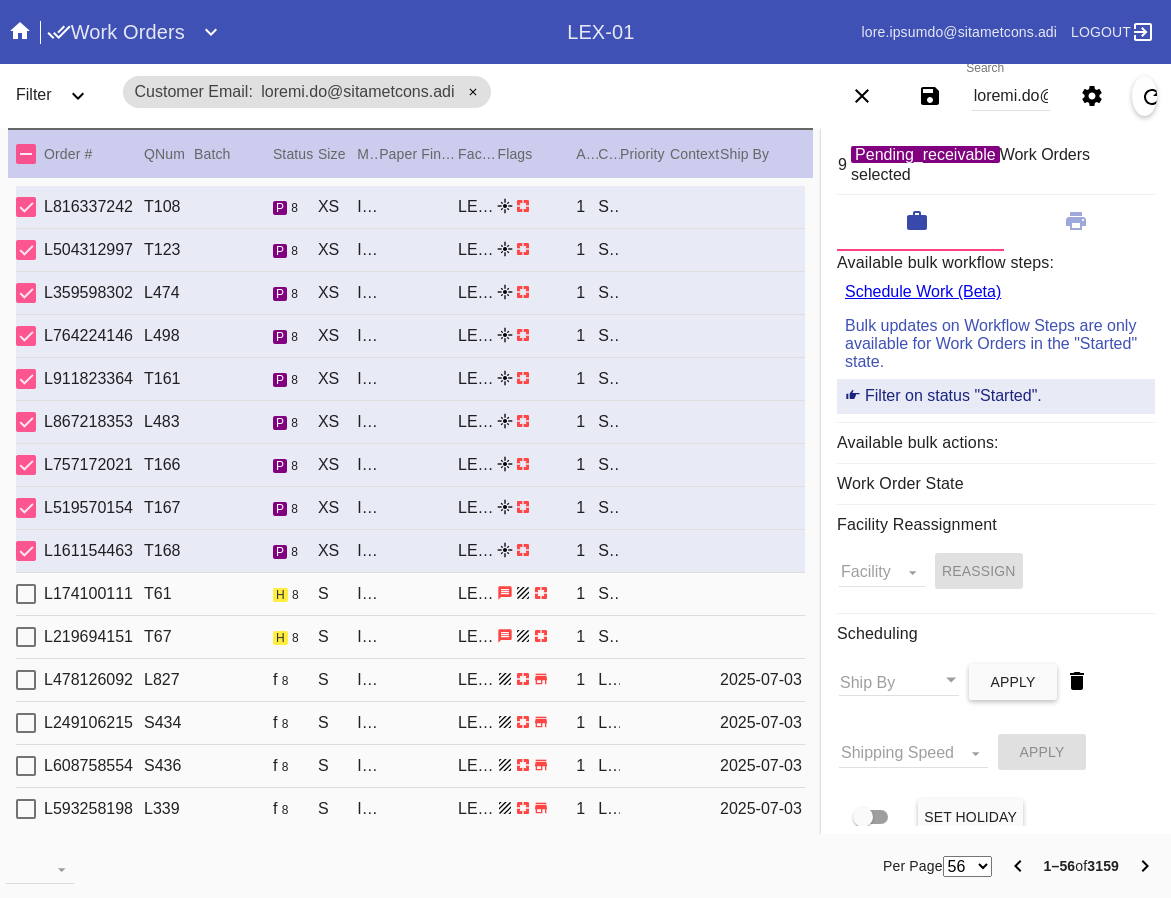 click on "Work Order State" at bounding box center (996, 263) 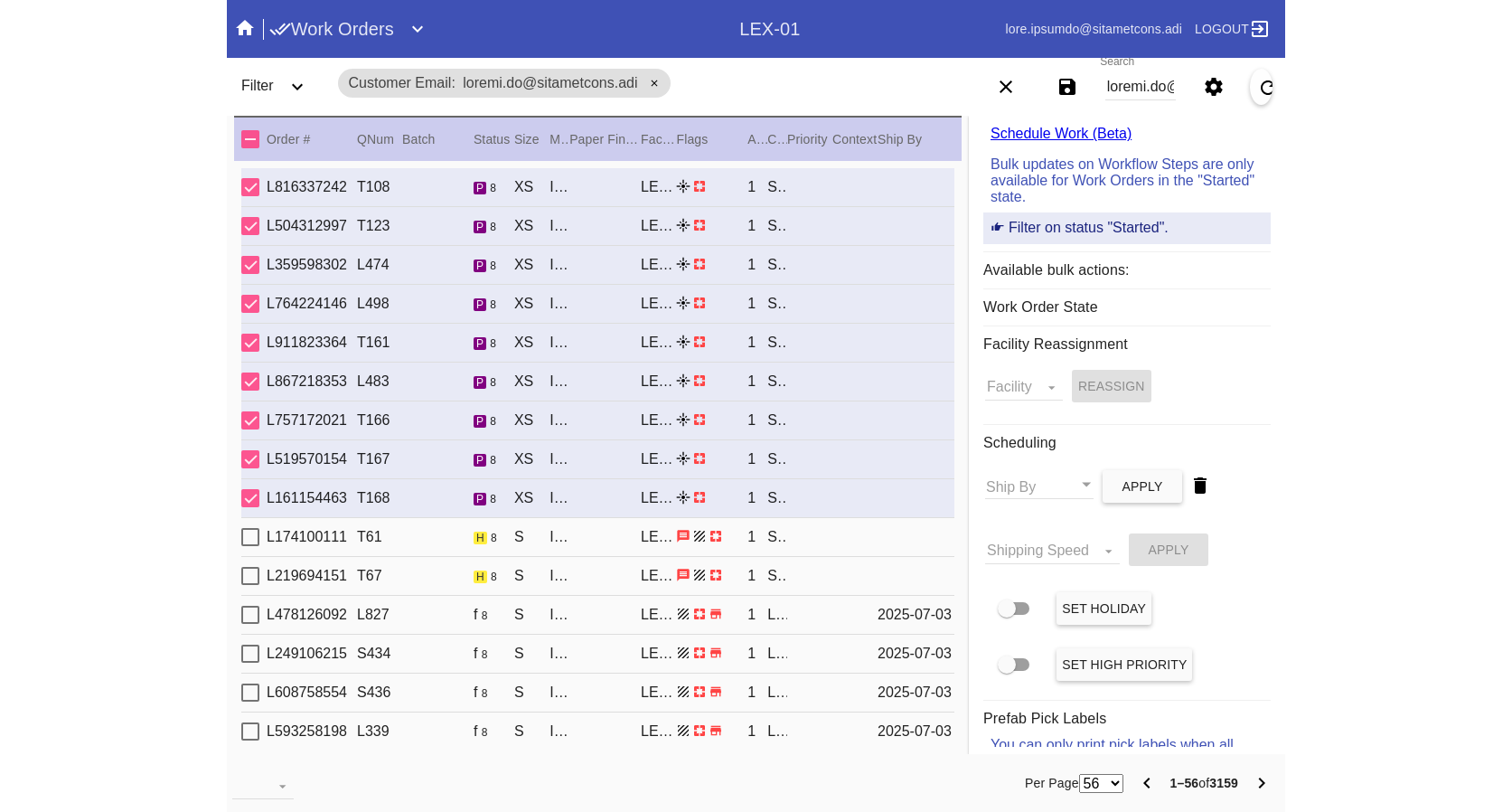 scroll, scrollTop: 0, scrollLeft: 0, axis: both 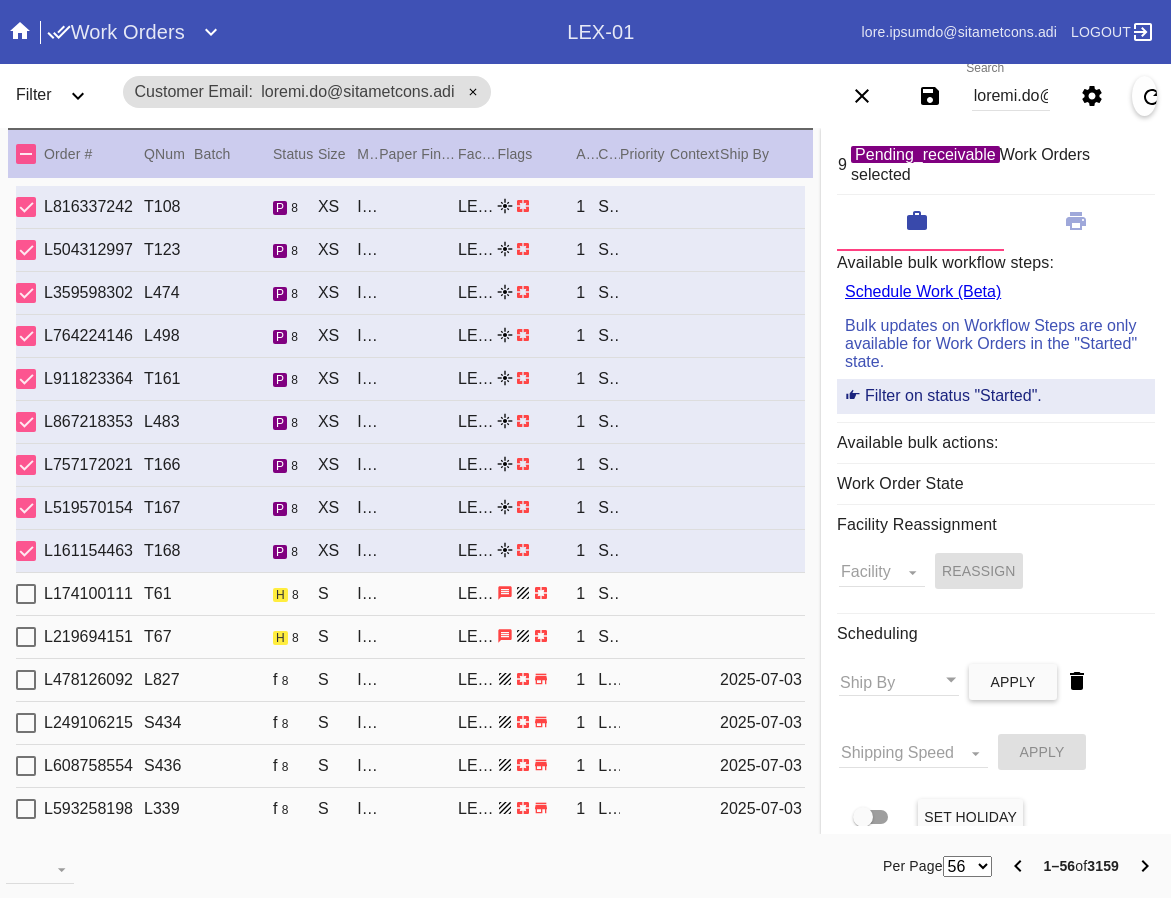 click on "Available bulk actions:" at bounding box center (996, 447) 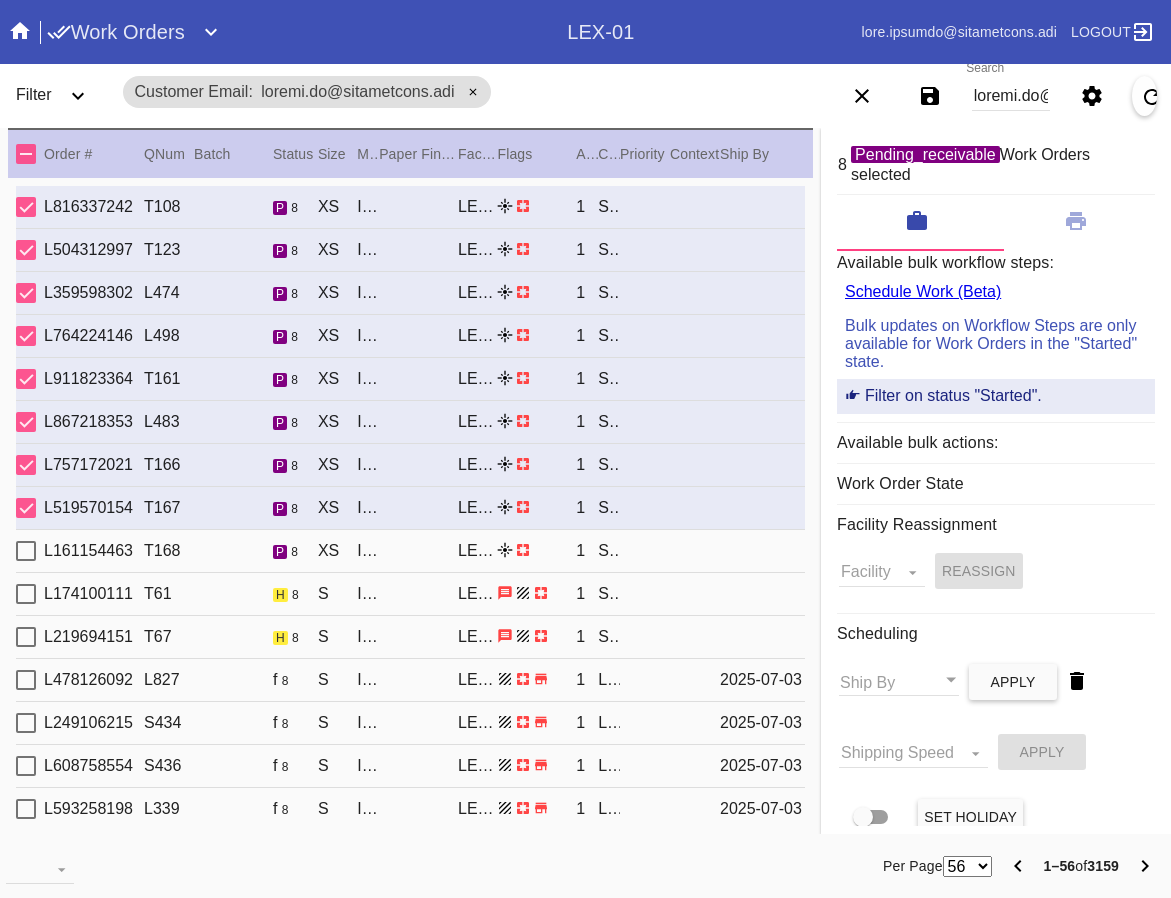click at bounding box center [26, 551] 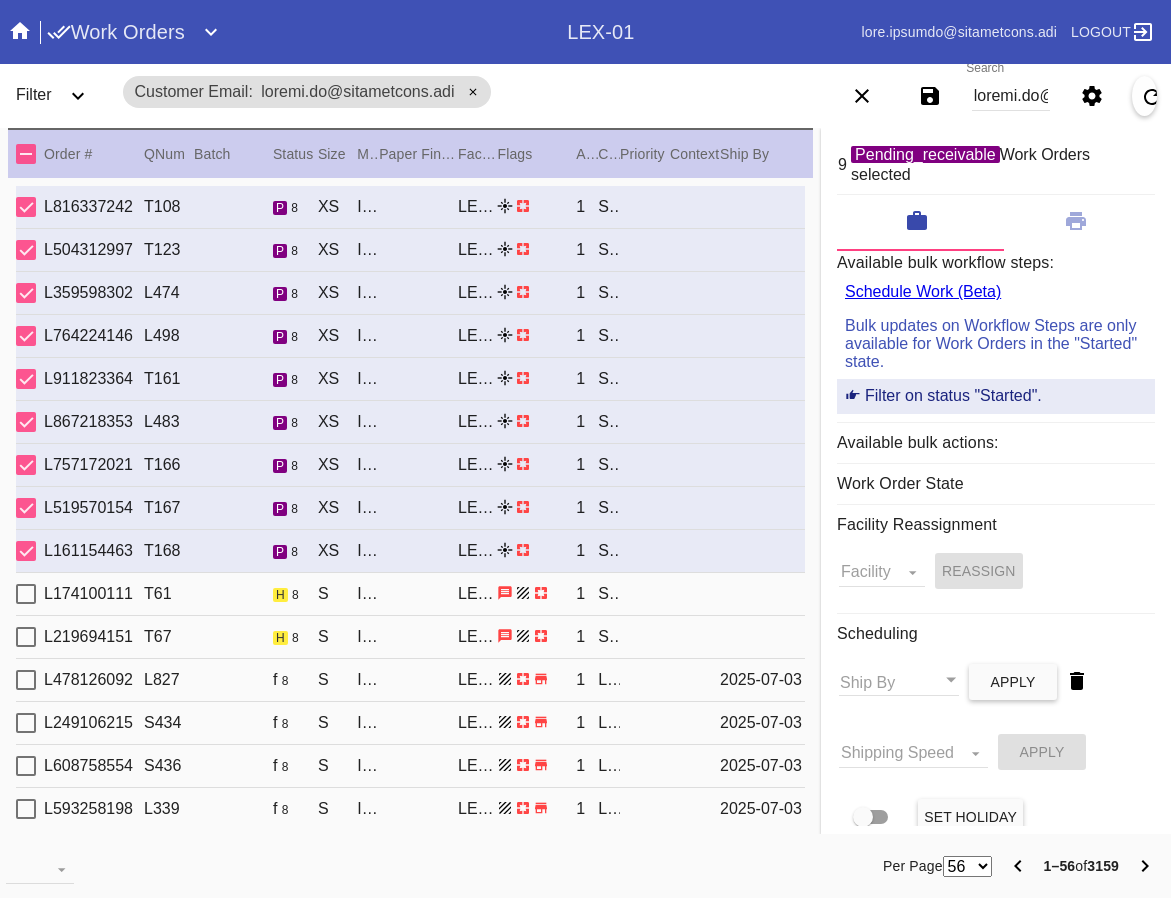 click on "Work Order State" at bounding box center [996, 263] 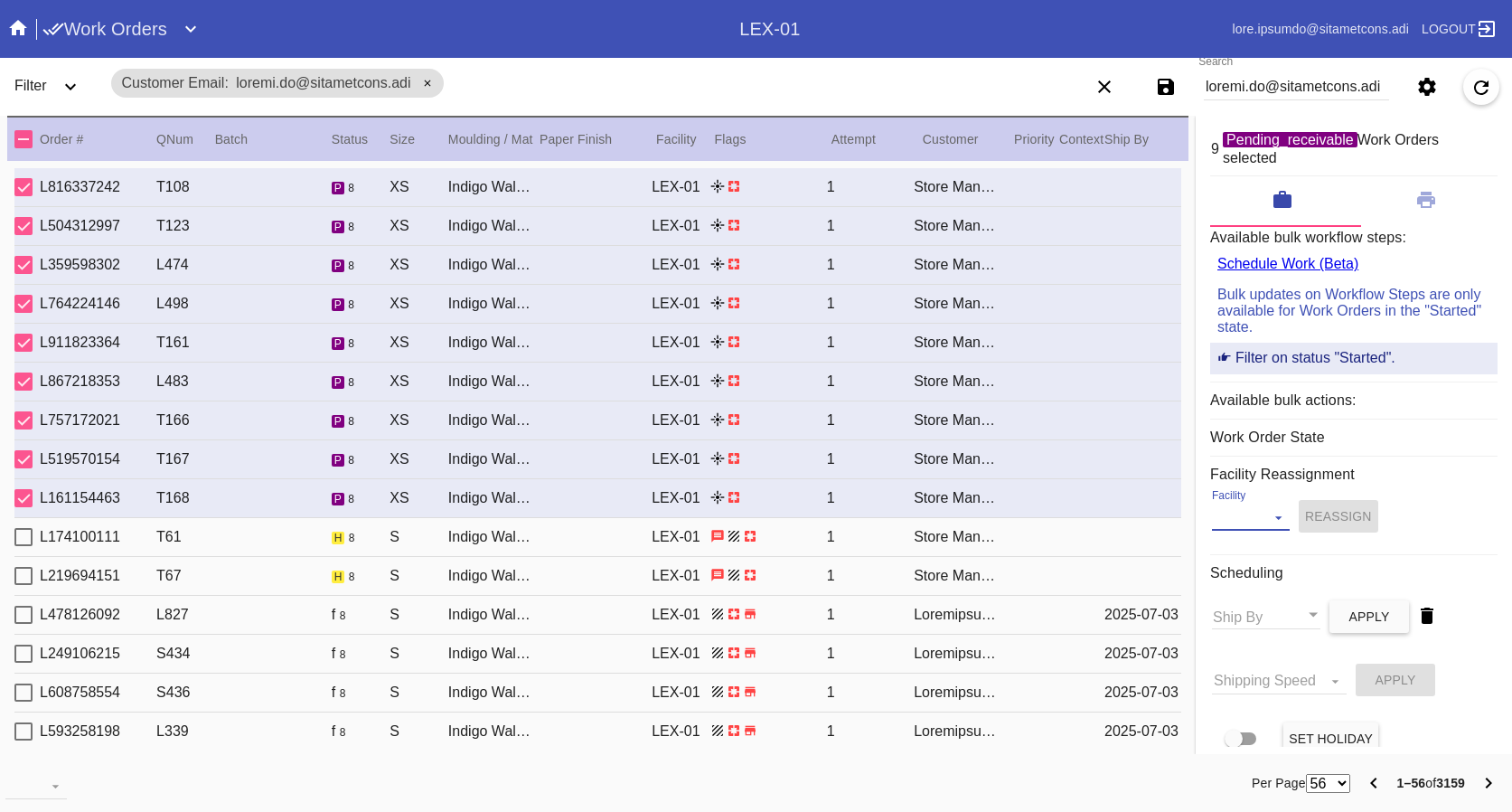 click on "Facility" at bounding box center (1251, 517) 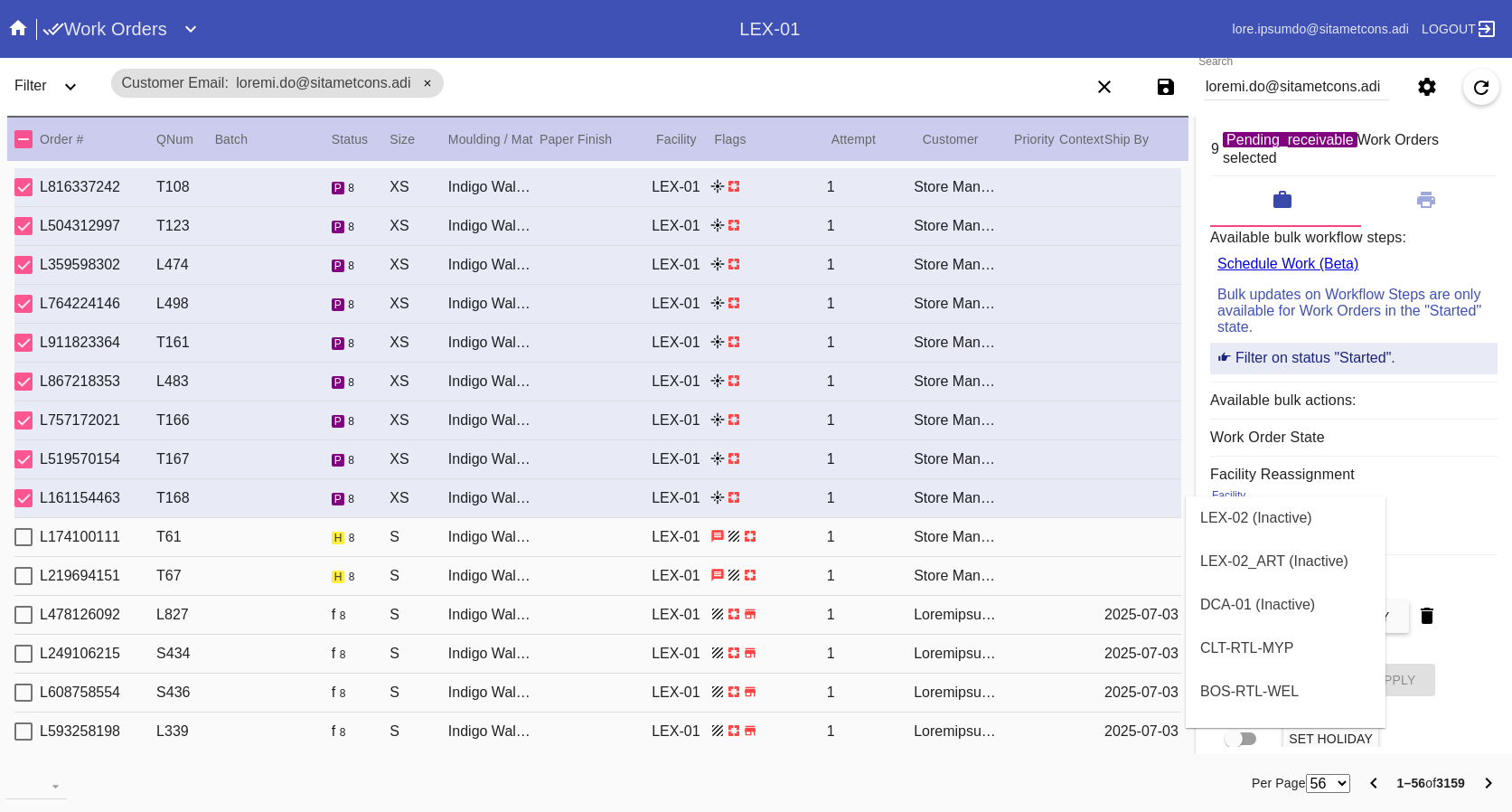 click at bounding box center [756, 406] 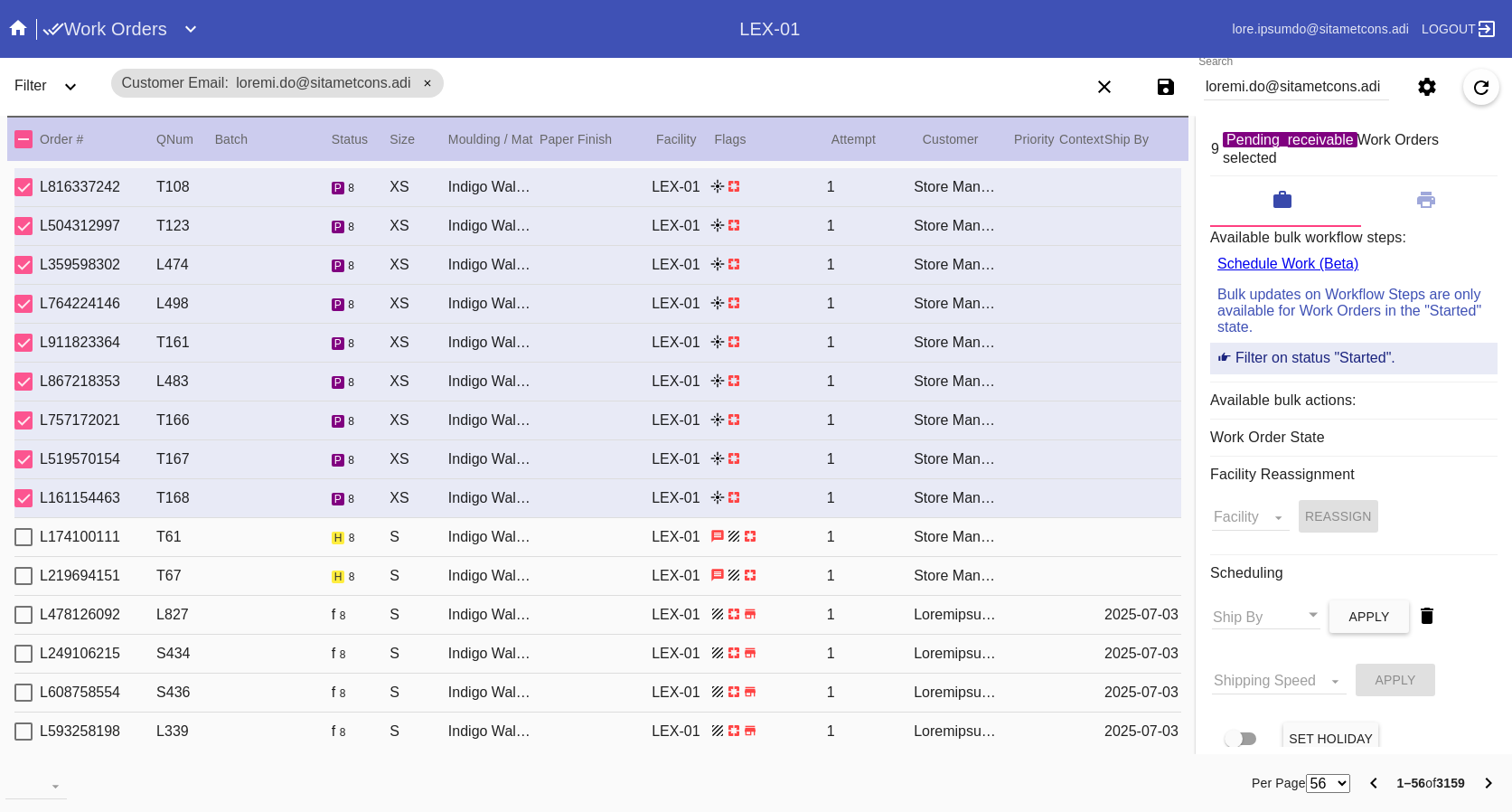 click on "Facility Reassignment" at bounding box center (1354, 238) 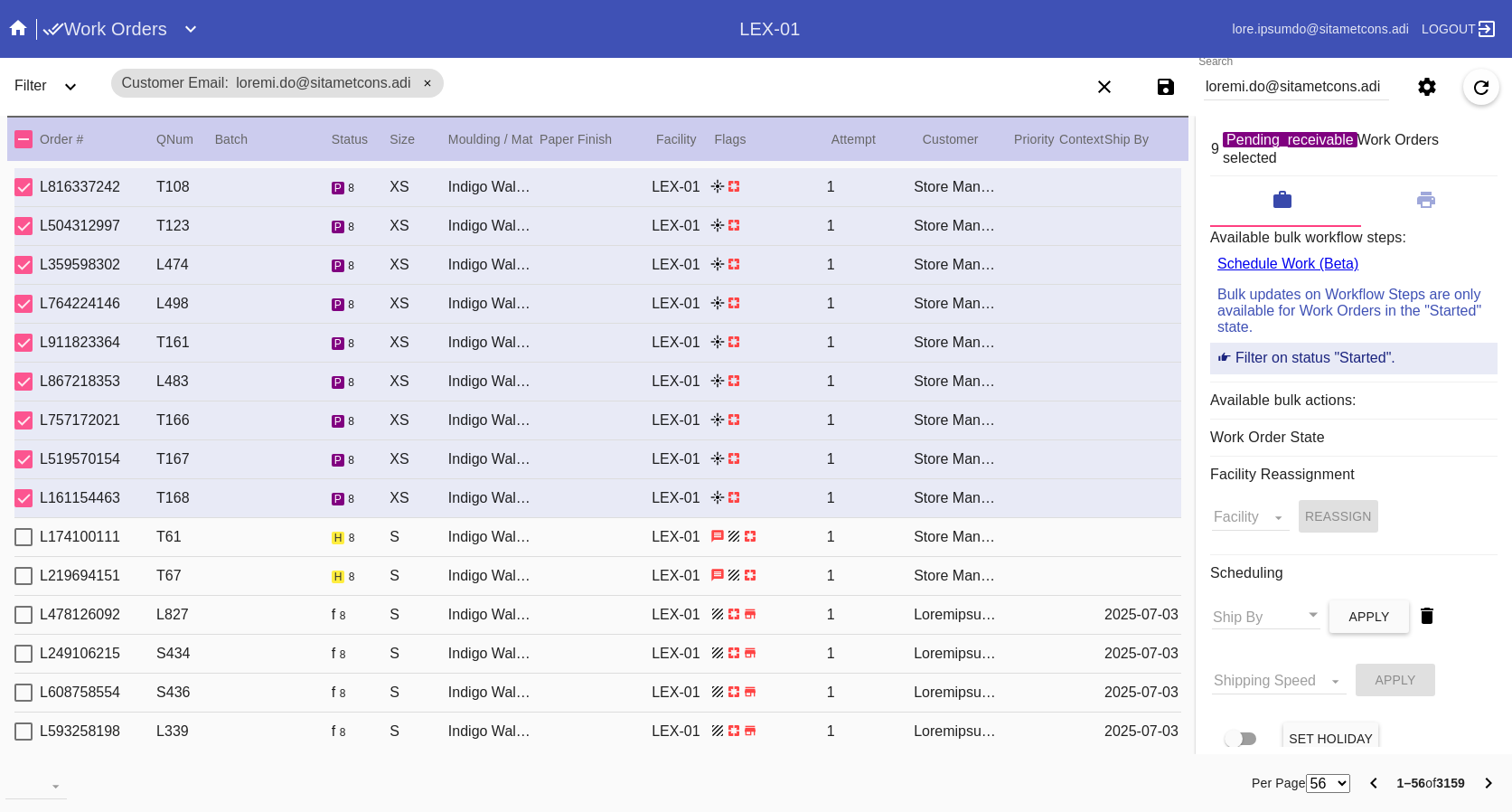 click at bounding box center (23, 187) 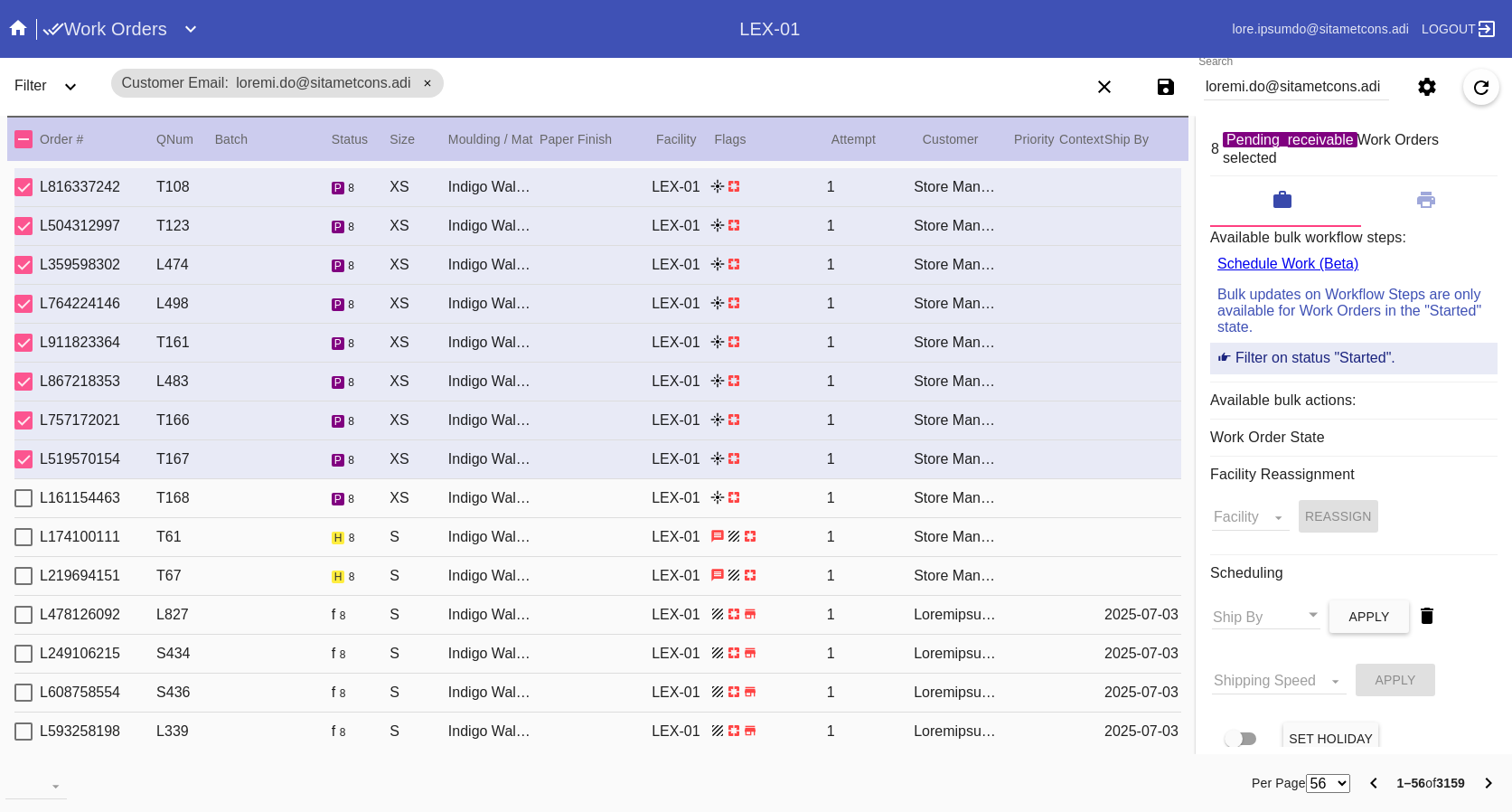 click on "L239103626 I009 d   0 SI Ametco Adipis Elitsed / Doeiu TEM-38 6 Incid Utlabor" at bounding box center [597, 459] 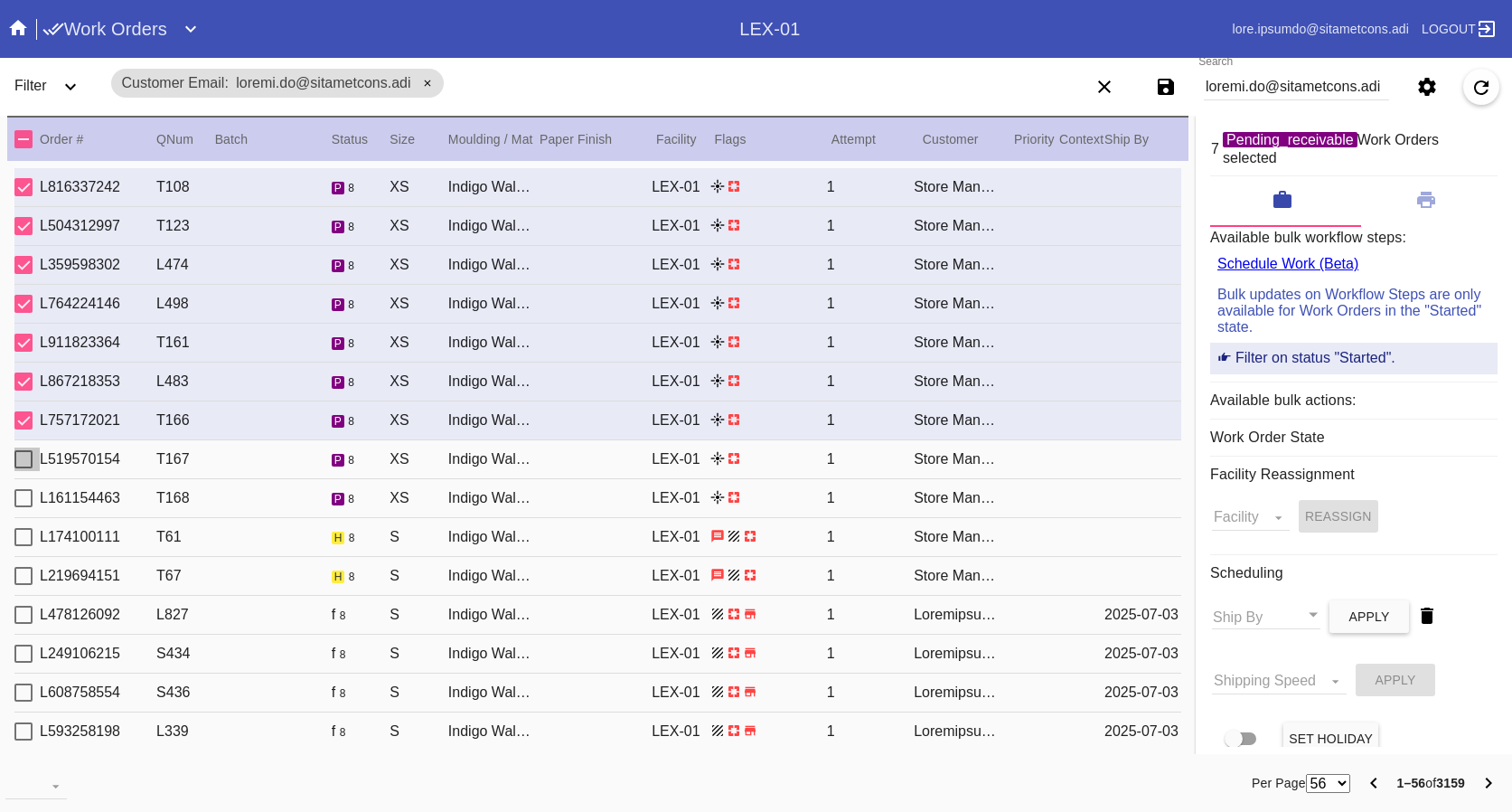 click at bounding box center (23, 459) 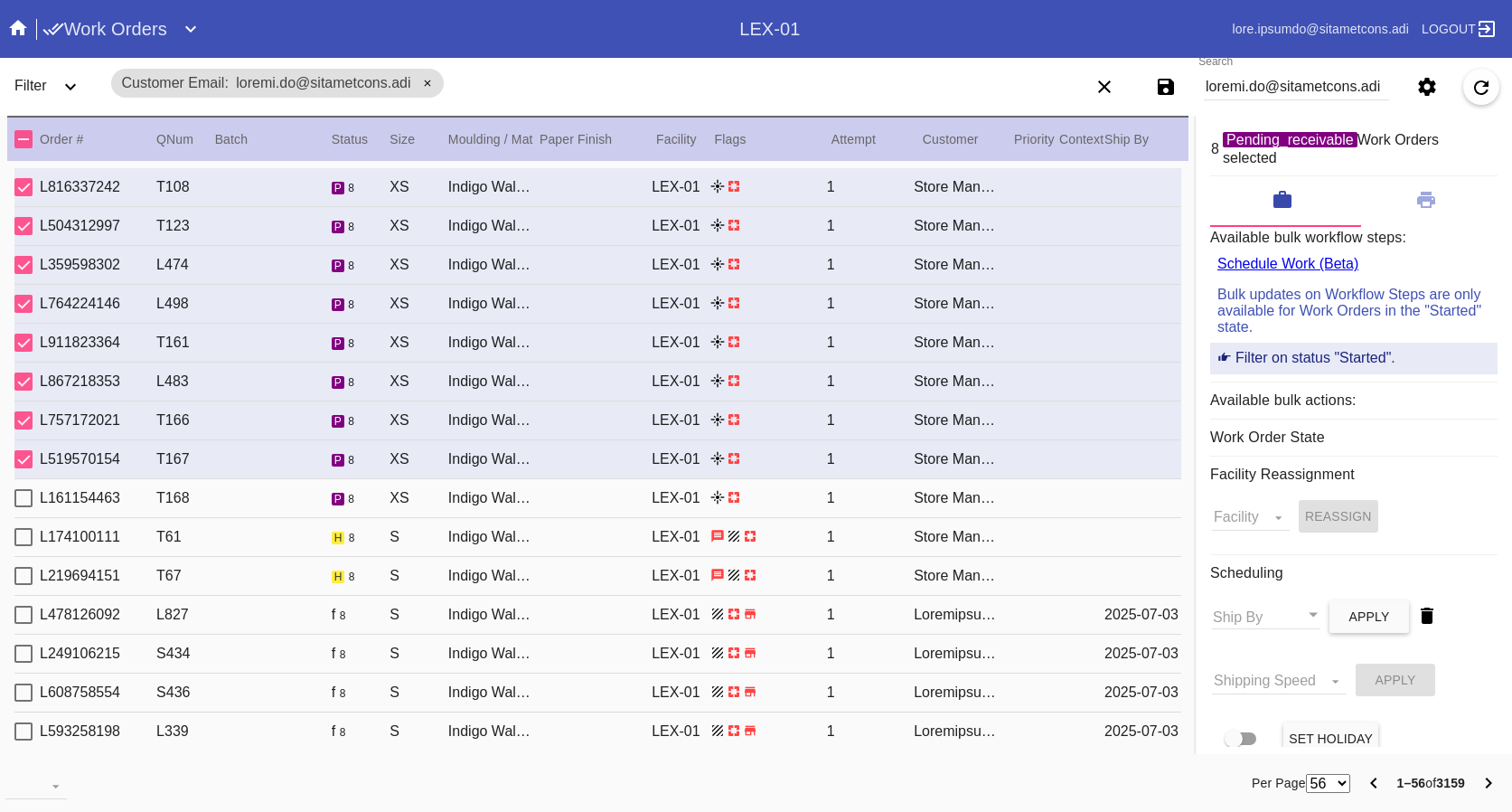 click at bounding box center [23, 498] 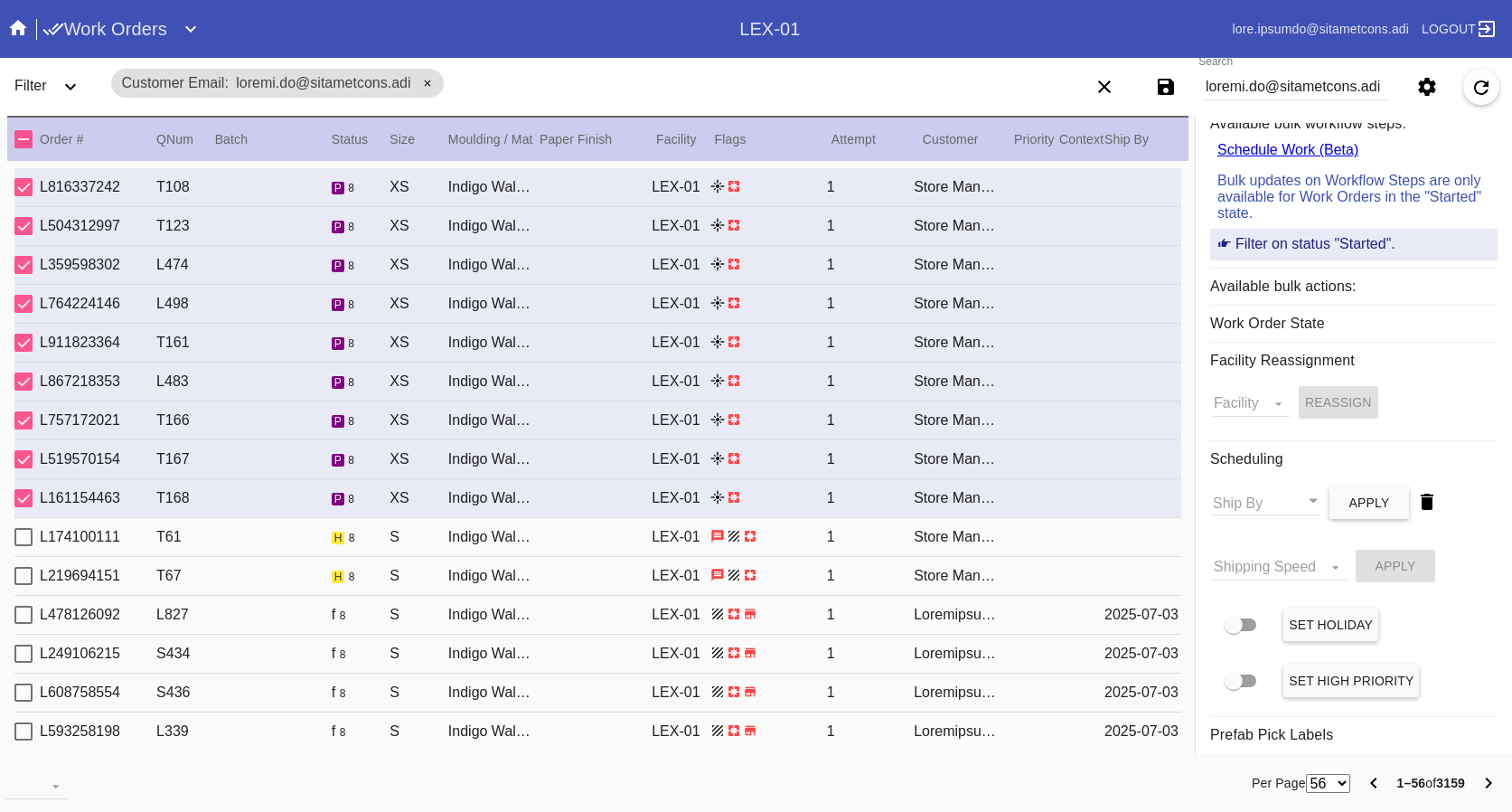scroll, scrollTop: 0, scrollLeft: 0, axis: both 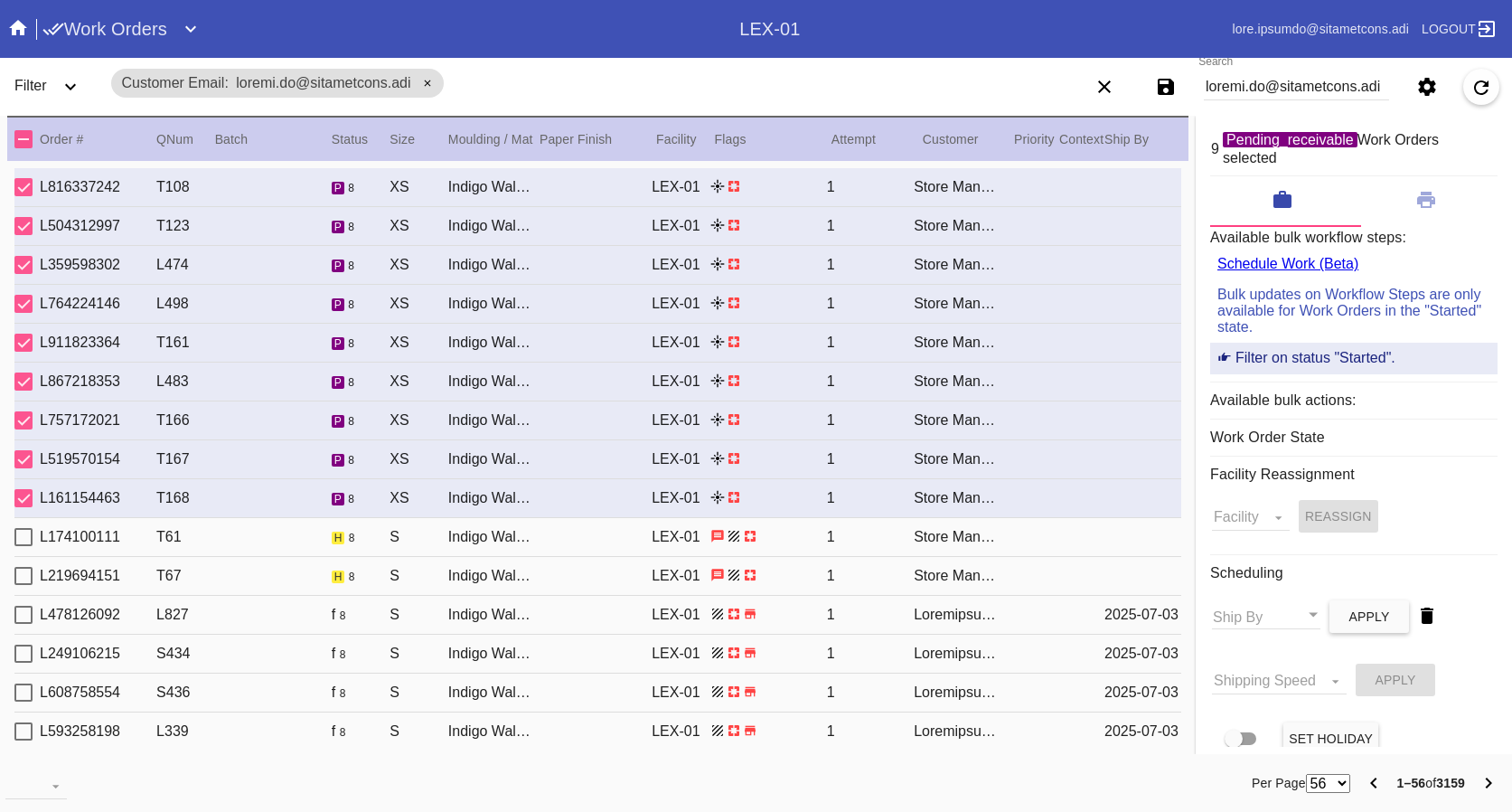 click on "Filter on status "Started"." at bounding box center (1354, 358) 